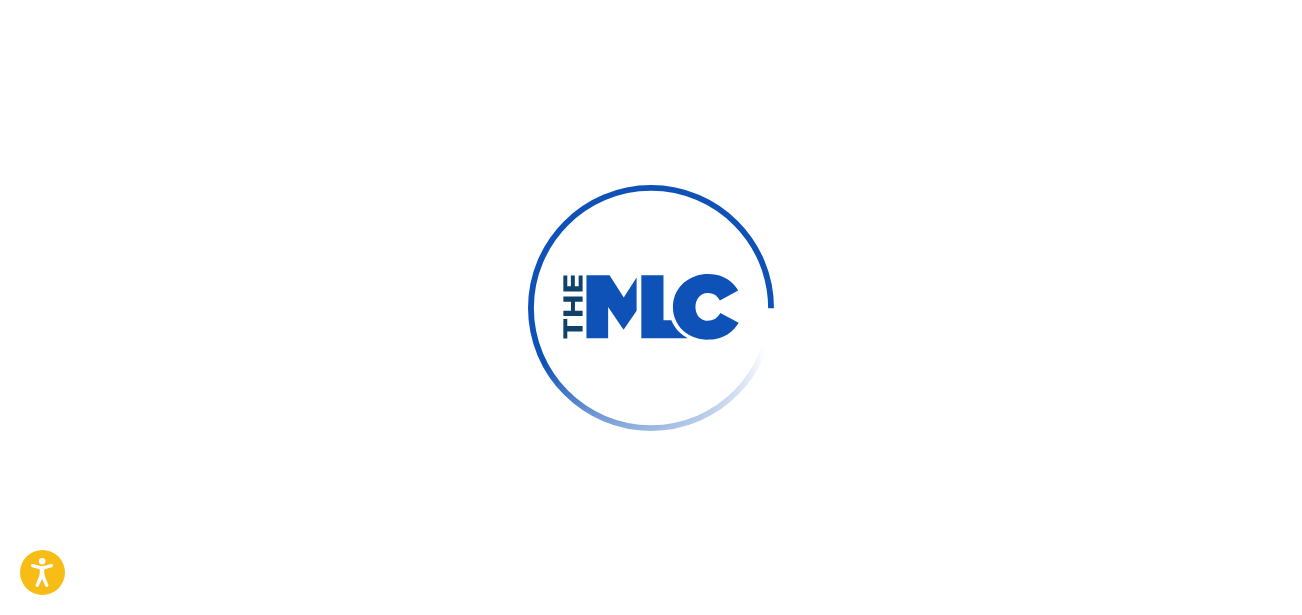 scroll, scrollTop: 0, scrollLeft: 0, axis: both 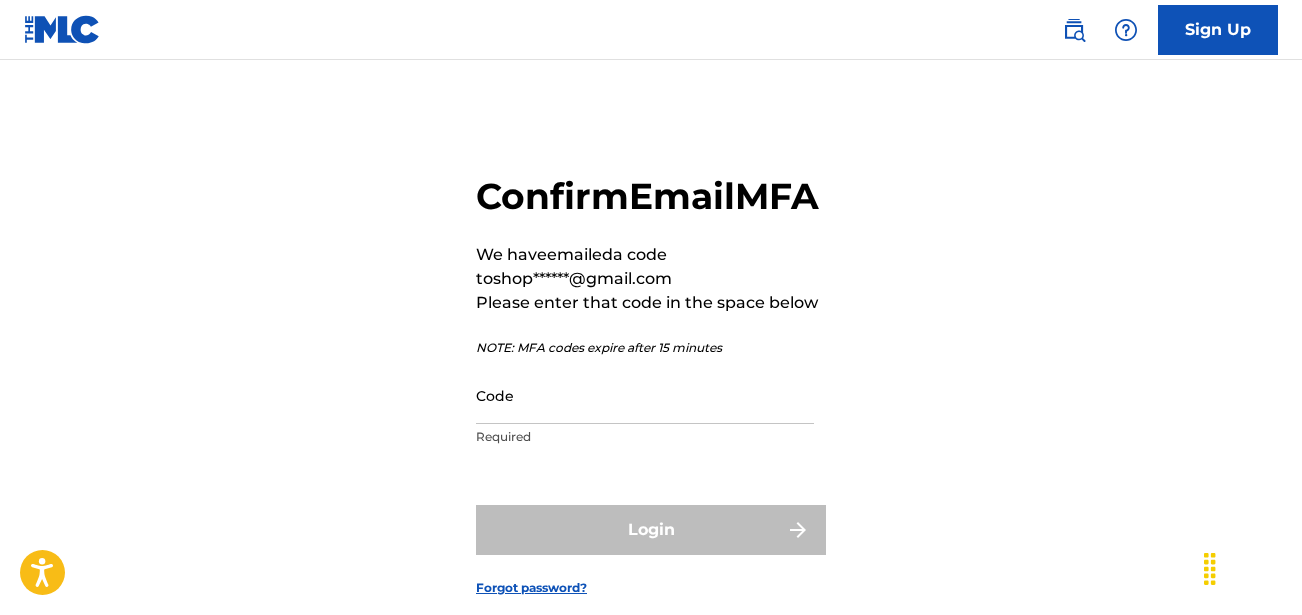 click on "Code" at bounding box center [645, 395] 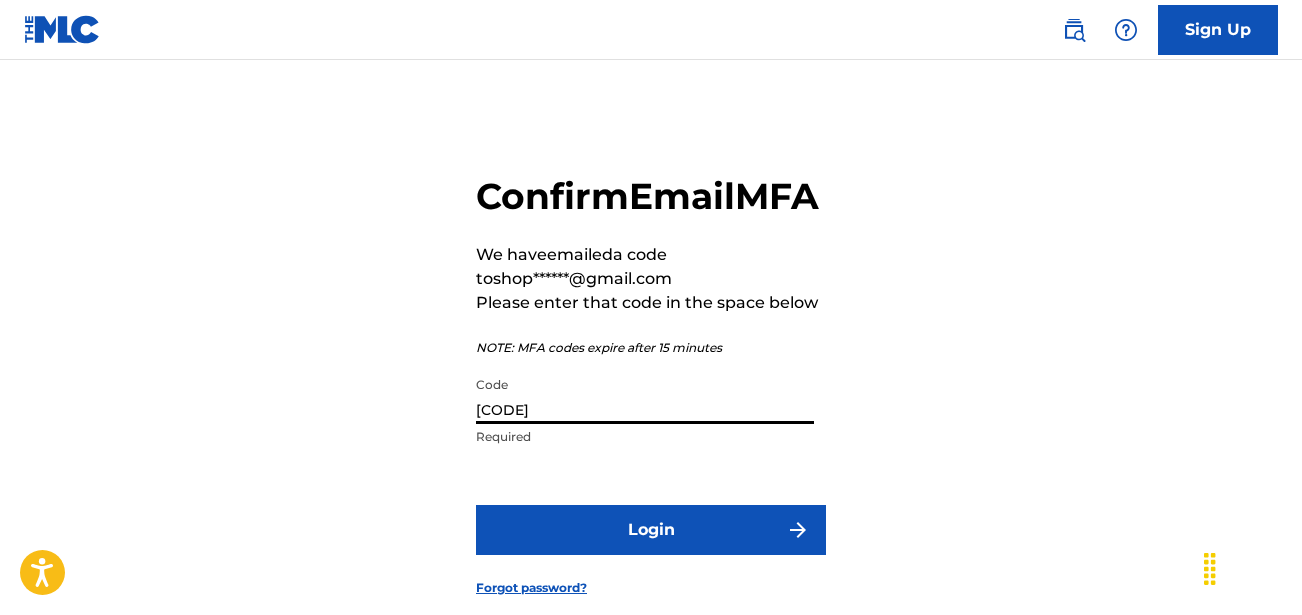 type on "[CODE]" 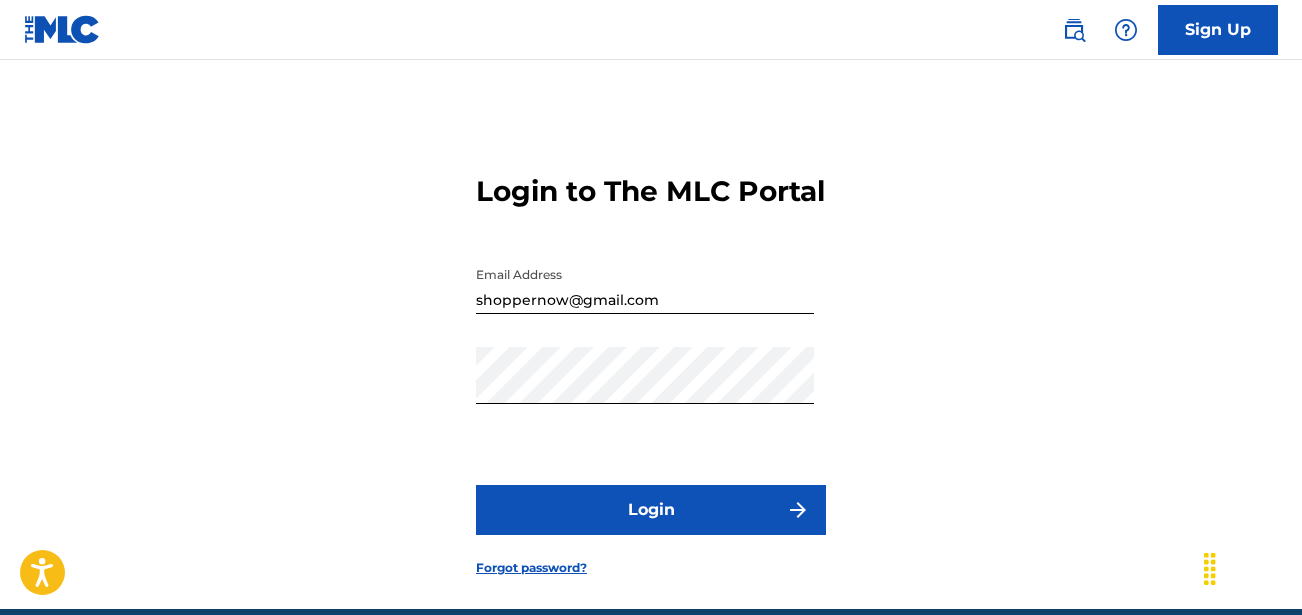 click on "Login" at bounding box center (651, 510) 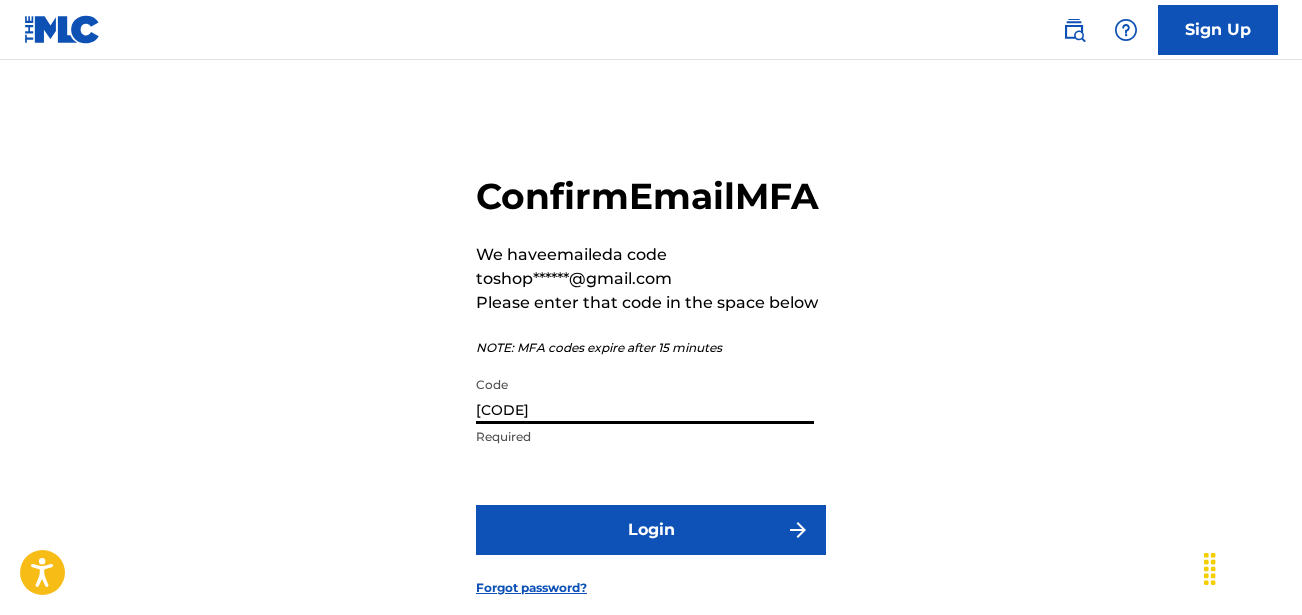 drag, startPoint x: 554, startPoint y: 455, endPoint x: 413, endPoint y: 423, distance: 144.58562 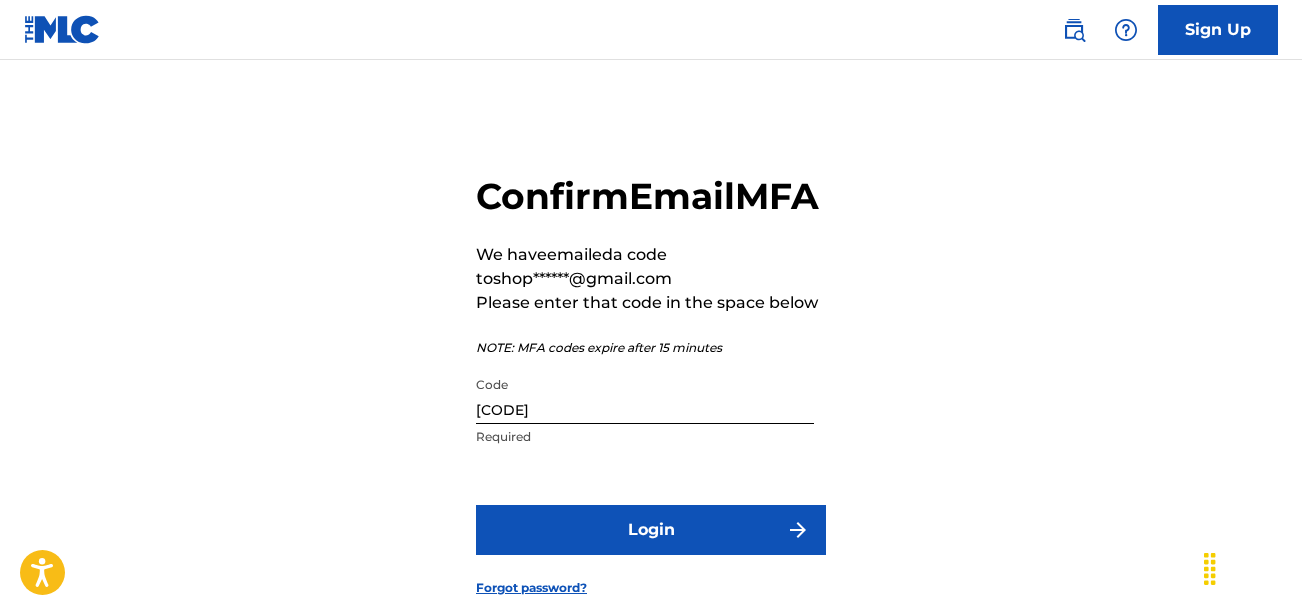 click on "Login" at bounding box center (651, 530) 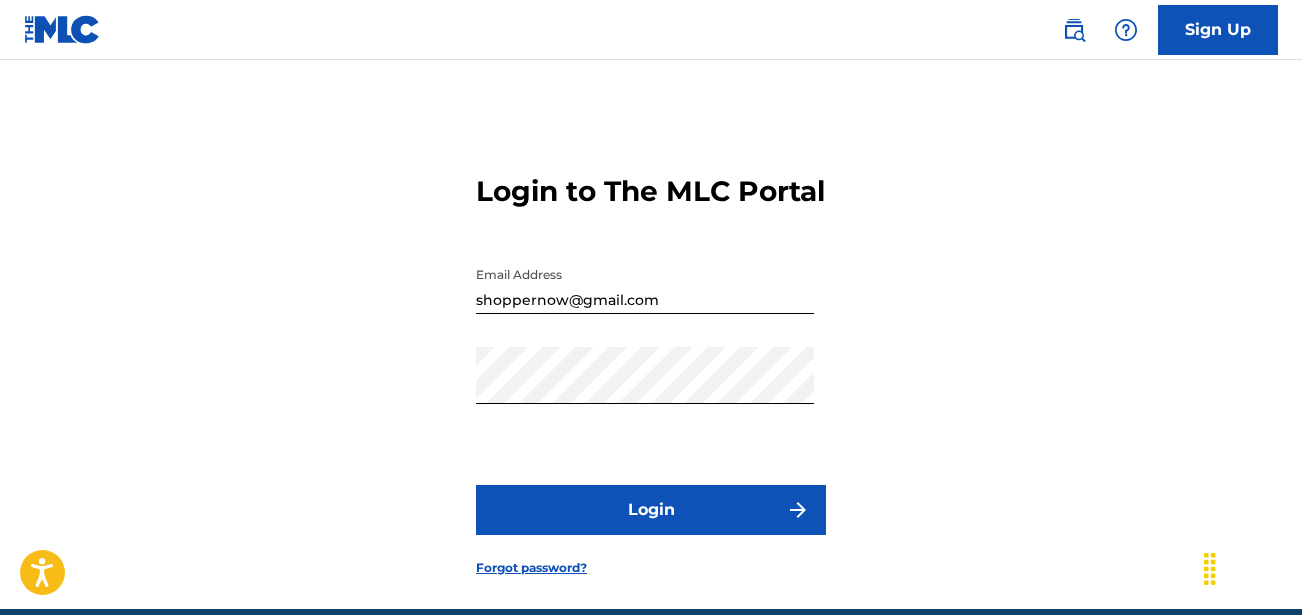 click on "Login" at bounding box center (651, 510) 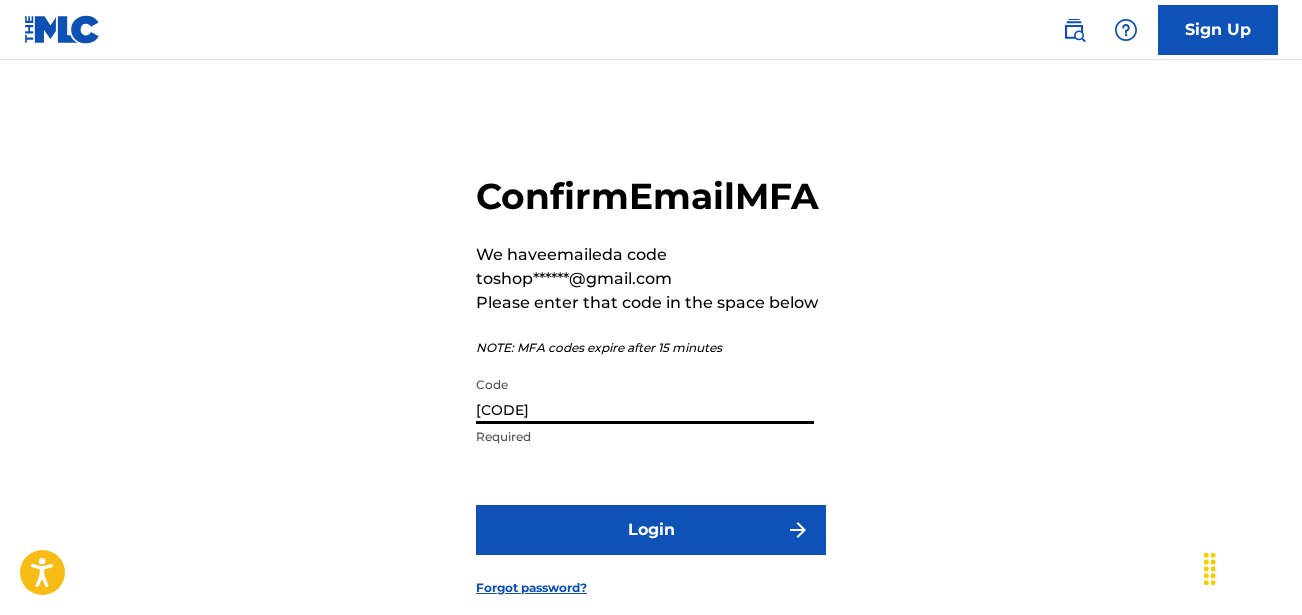 drag, startPoint x: 548, startPoint y: 459, endPoint x: 354, endPoint y: 443, distance: 194.65868 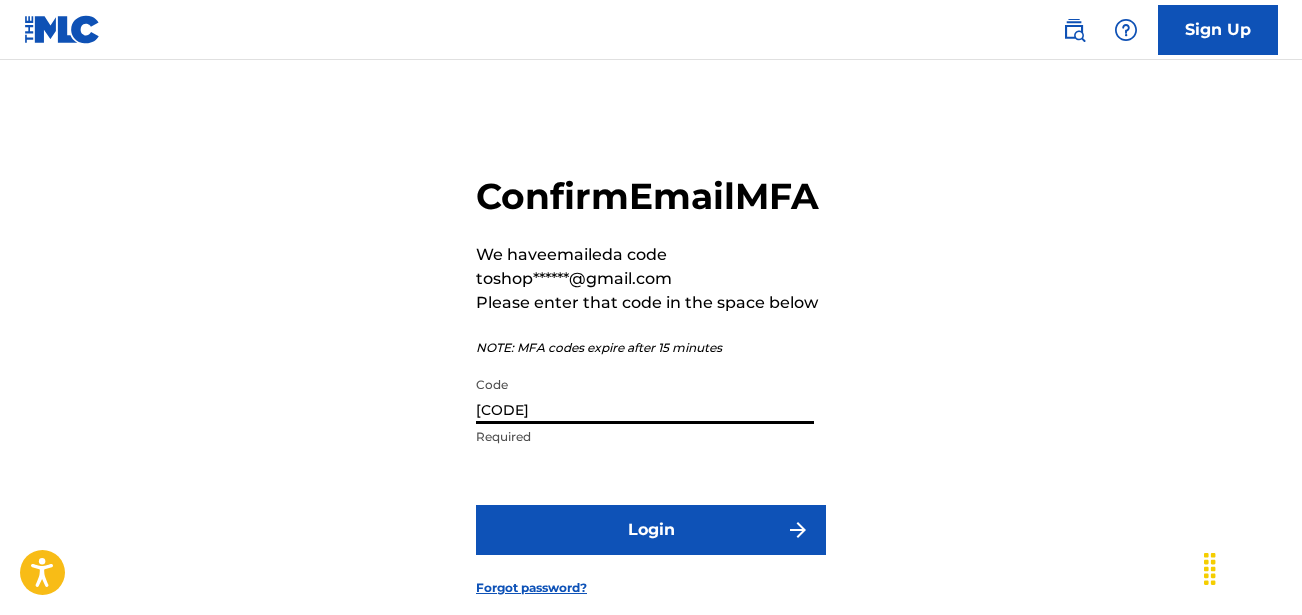 type on "[CODE]" 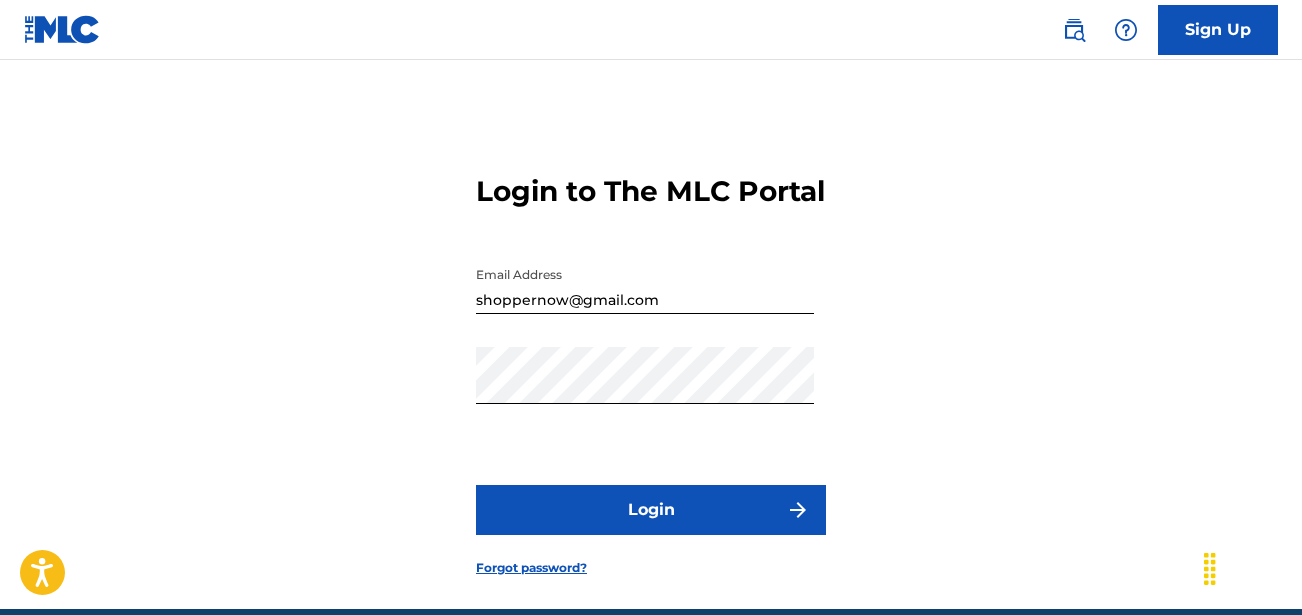 click on "Login" at bounding box center [651, 510] 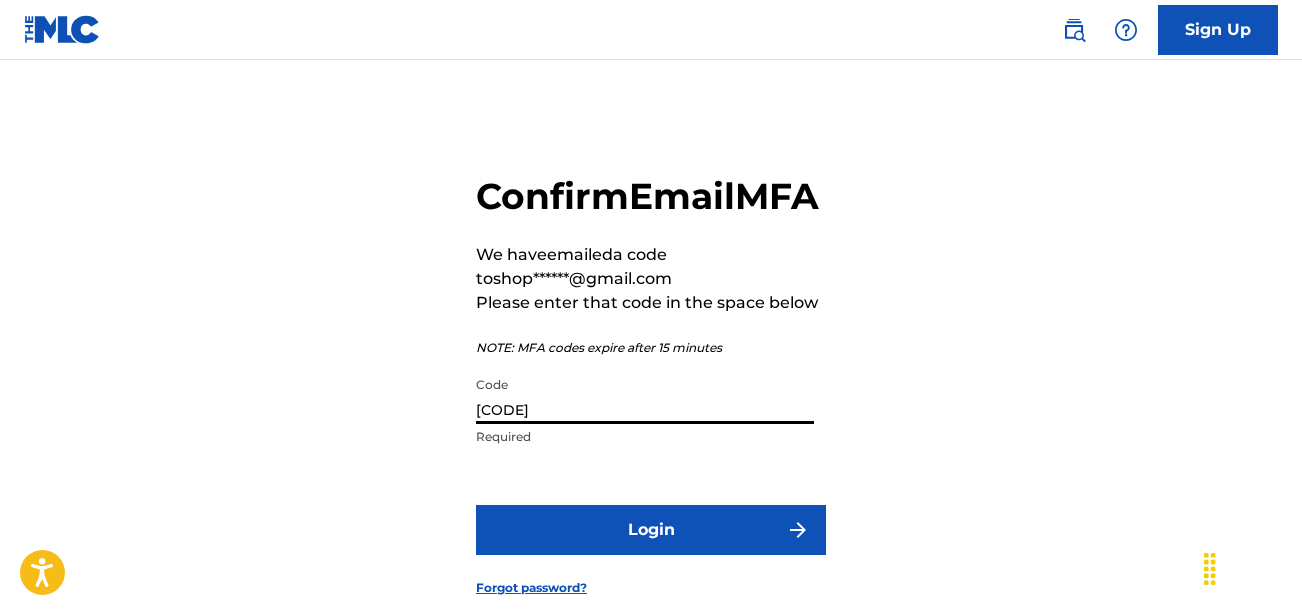 drag, startPoint x: 563, startPoint y: 463, endPoint x: 415, endPoint y: 449, distance: 148.66069 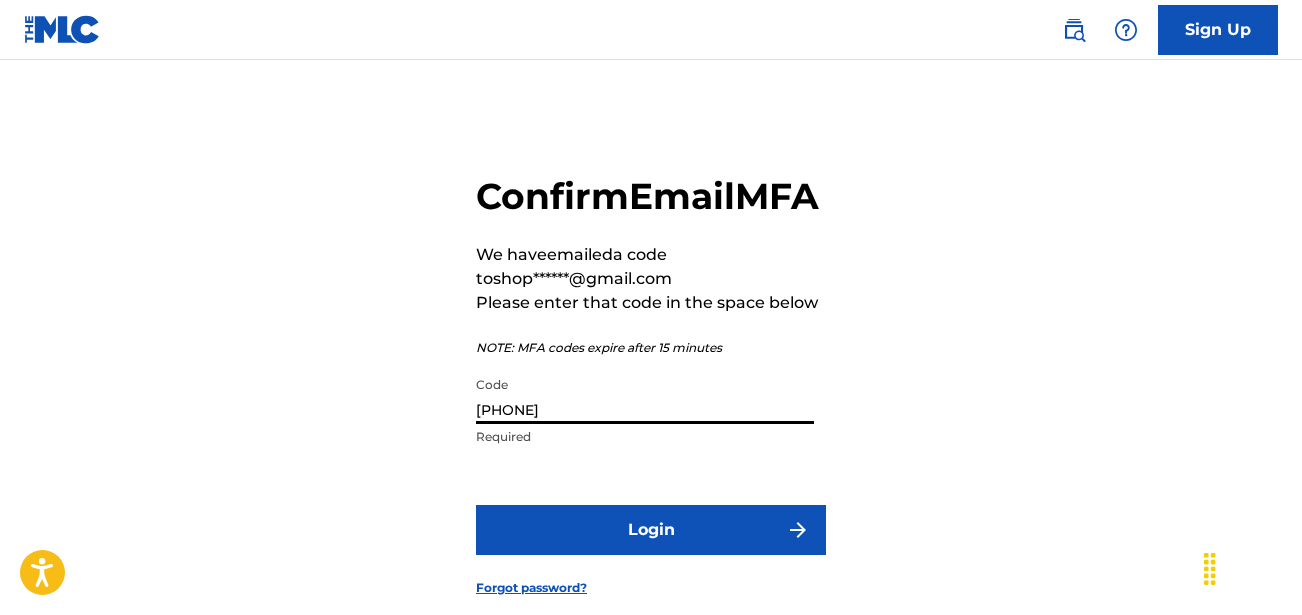 type on "[PHONE]" 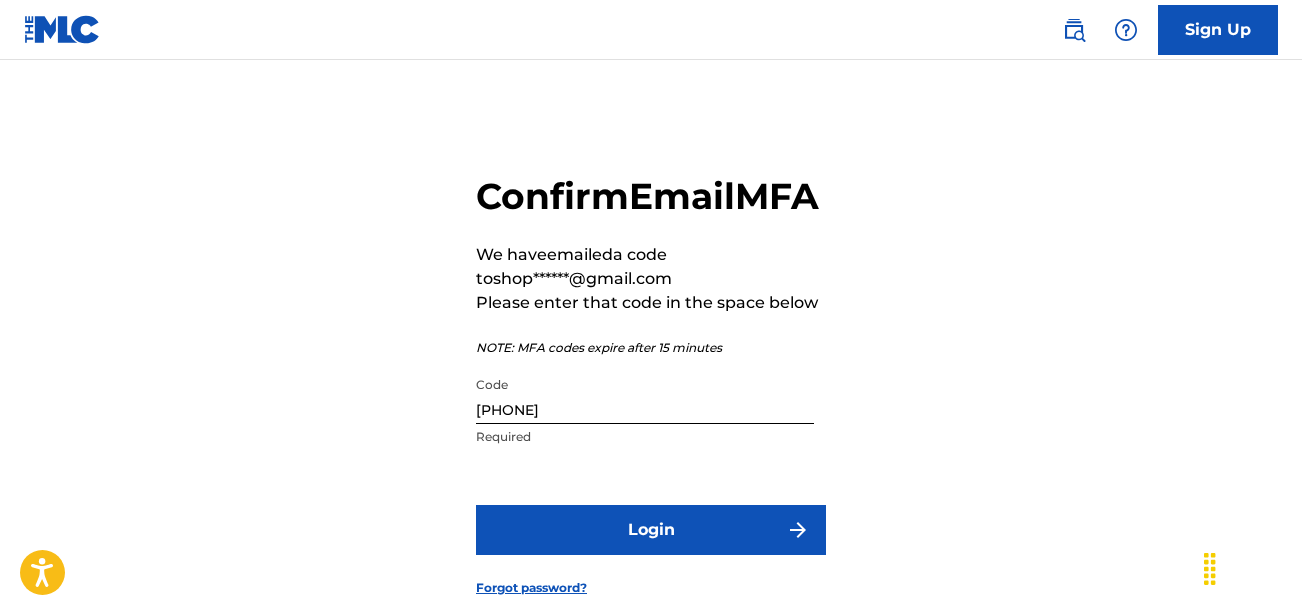 click on "Login" at bounding box center [651, 530] 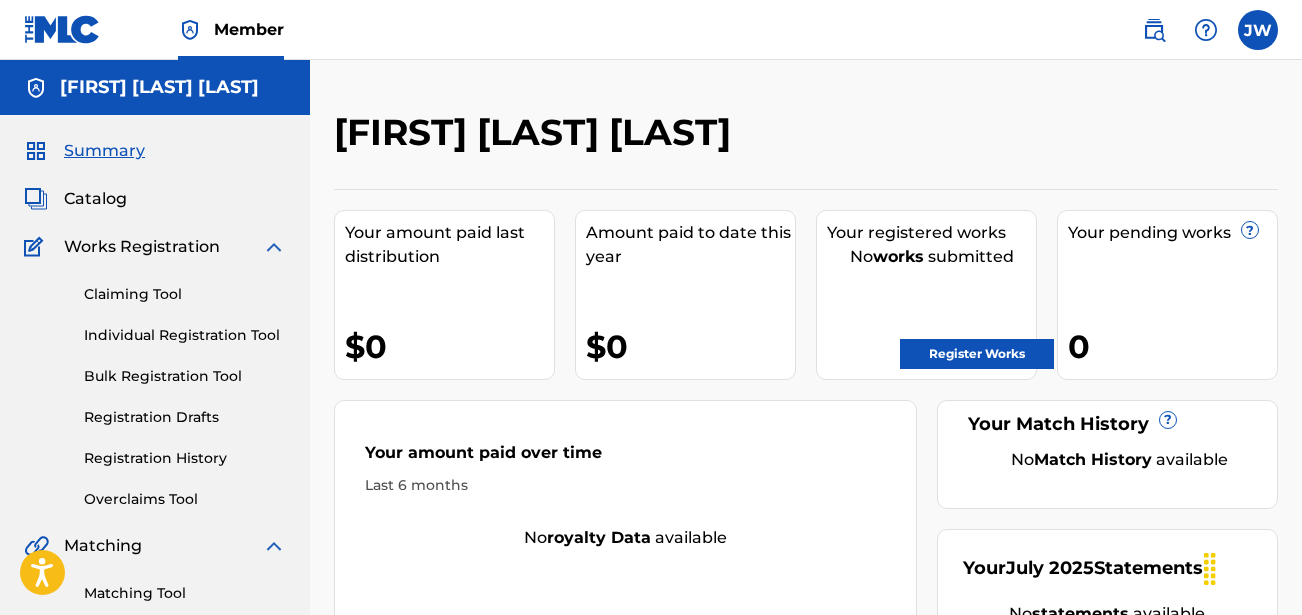 scroll, scrollTop: 0, scrollLeft: 0, axis: both 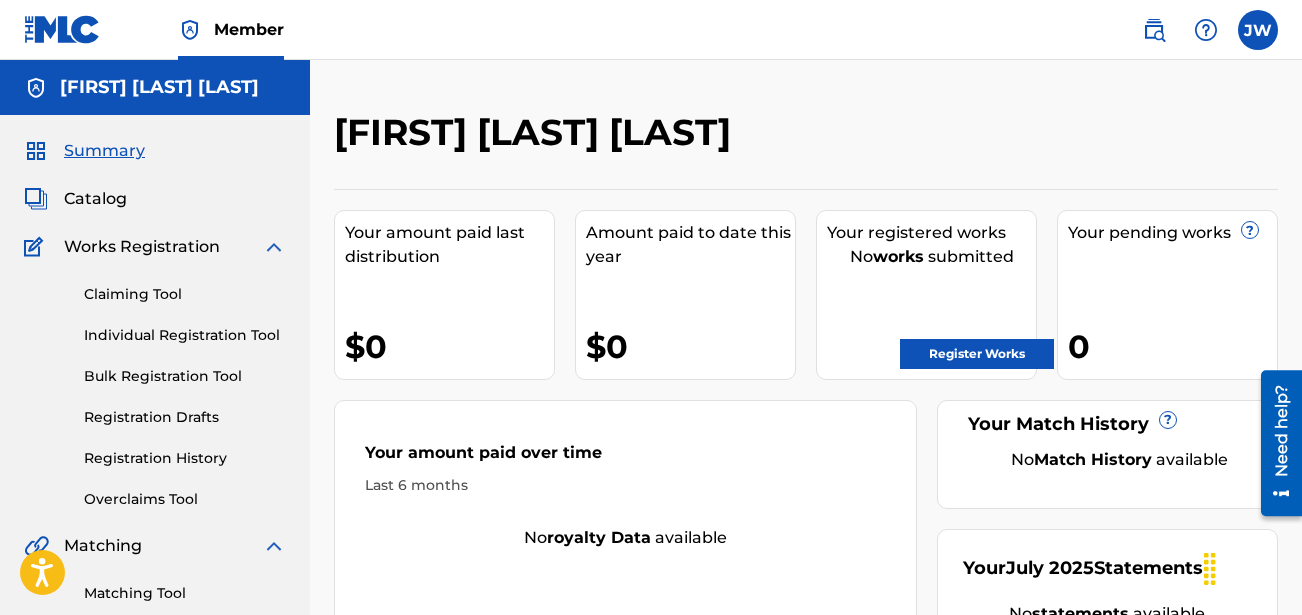 click at bounding box center (36, 88) 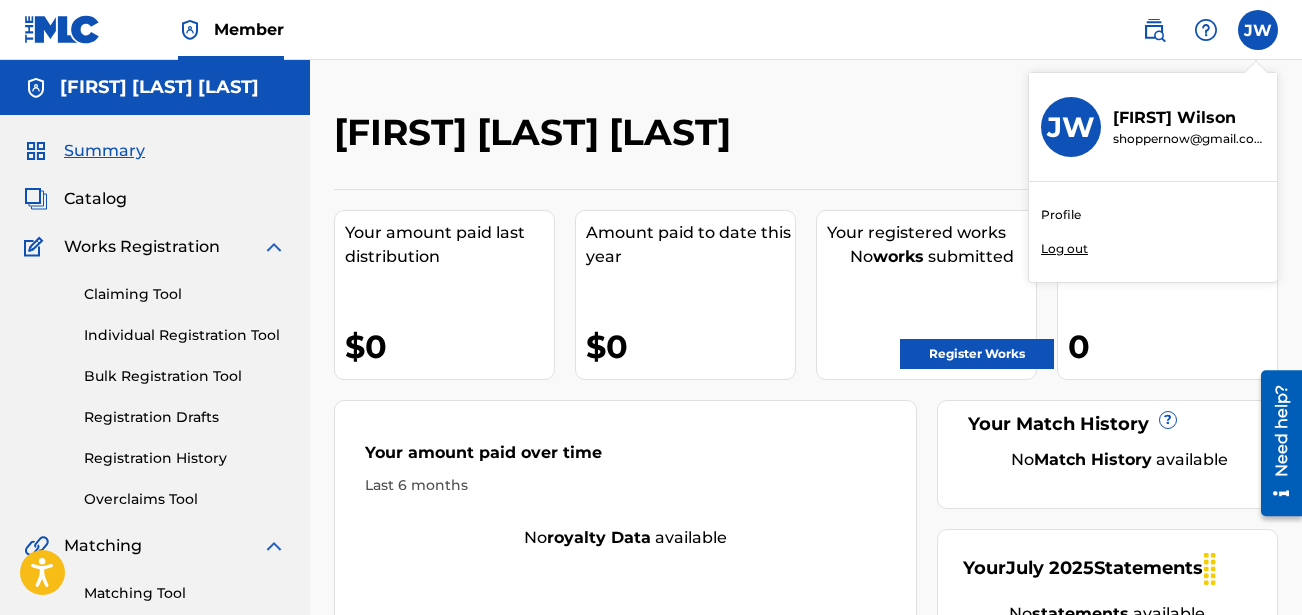 click on "Profile Log out" at bounding box center (1153, 232) 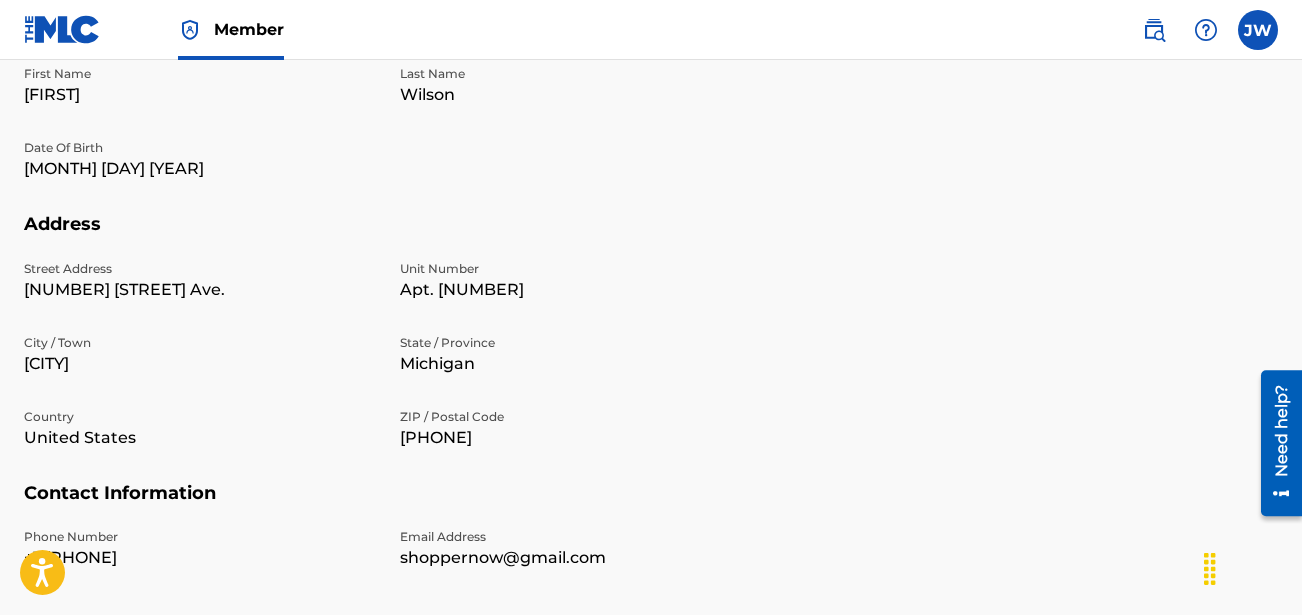 scroll, scrollTop: 731, scrollLeft: 0, axis: vertical 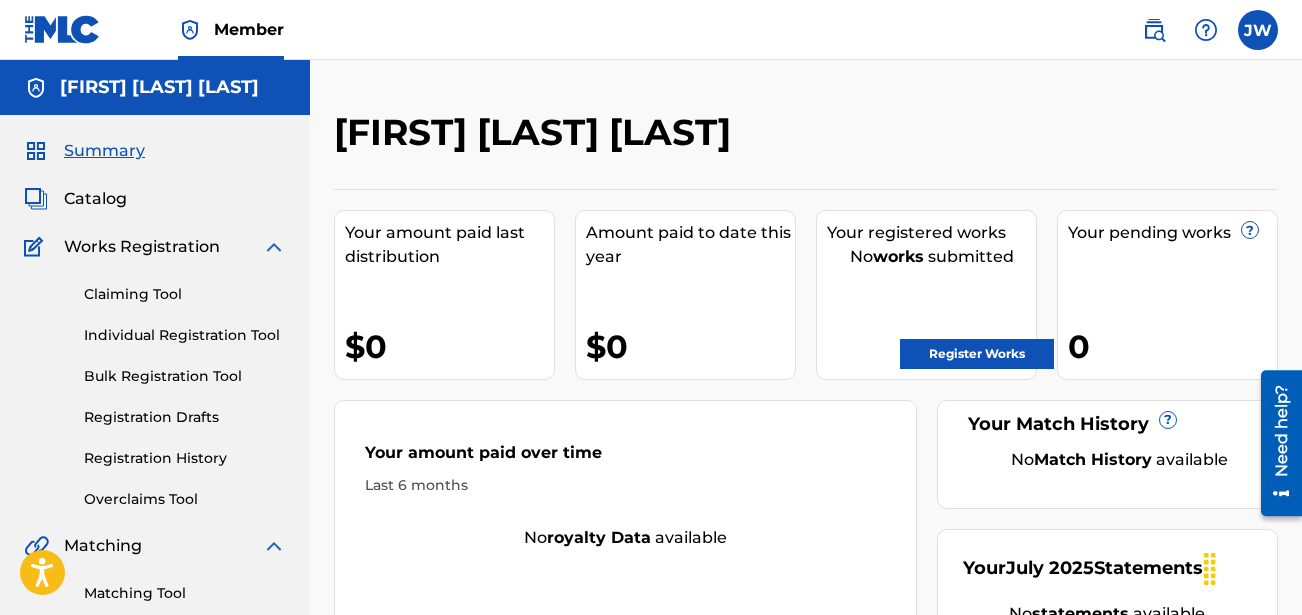 click on "Individual Registration Tool" at bounding box center [185, 335] 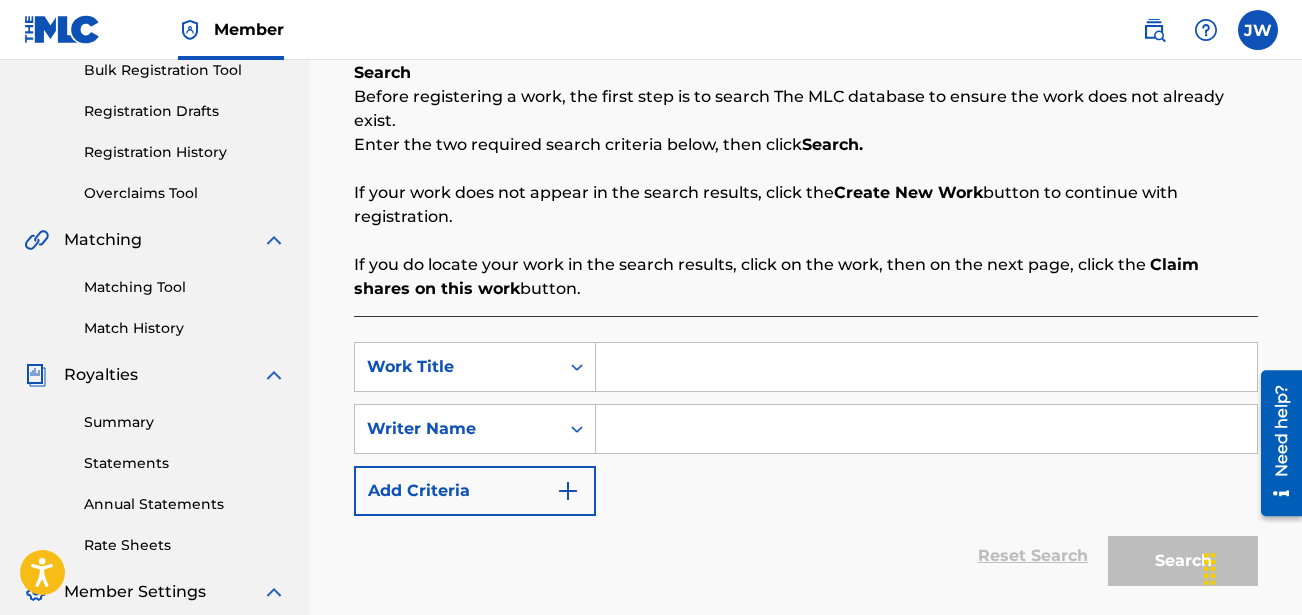 scroll, scrollTop: 400, scrollLeft: 0, axis: vertical 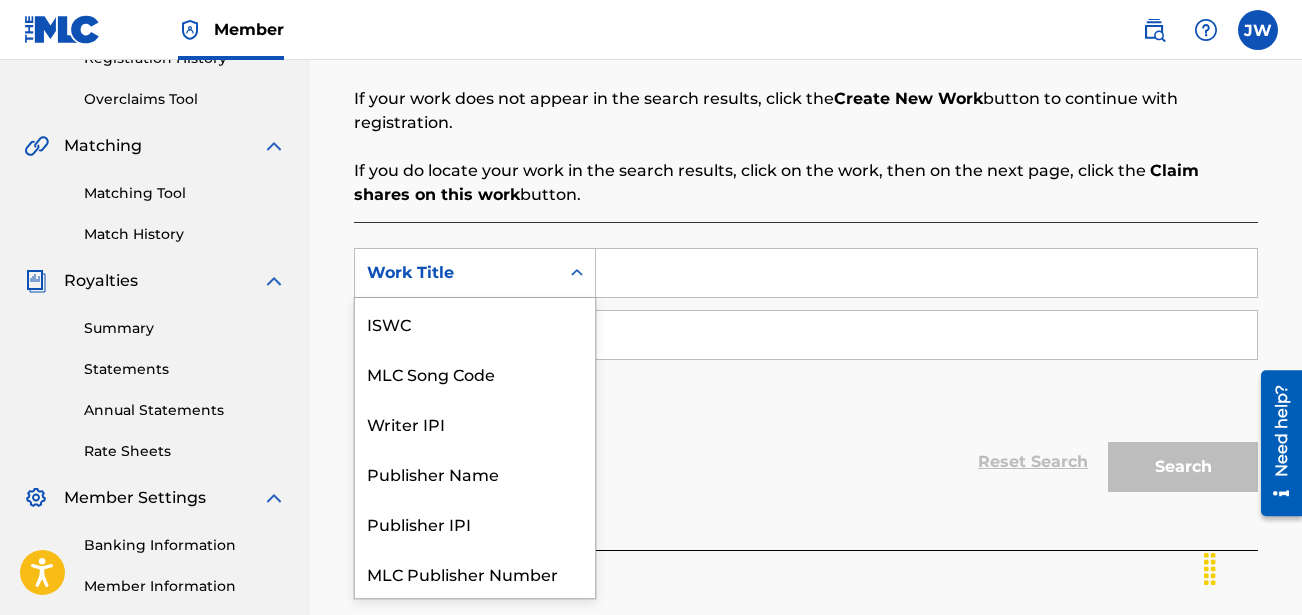 click 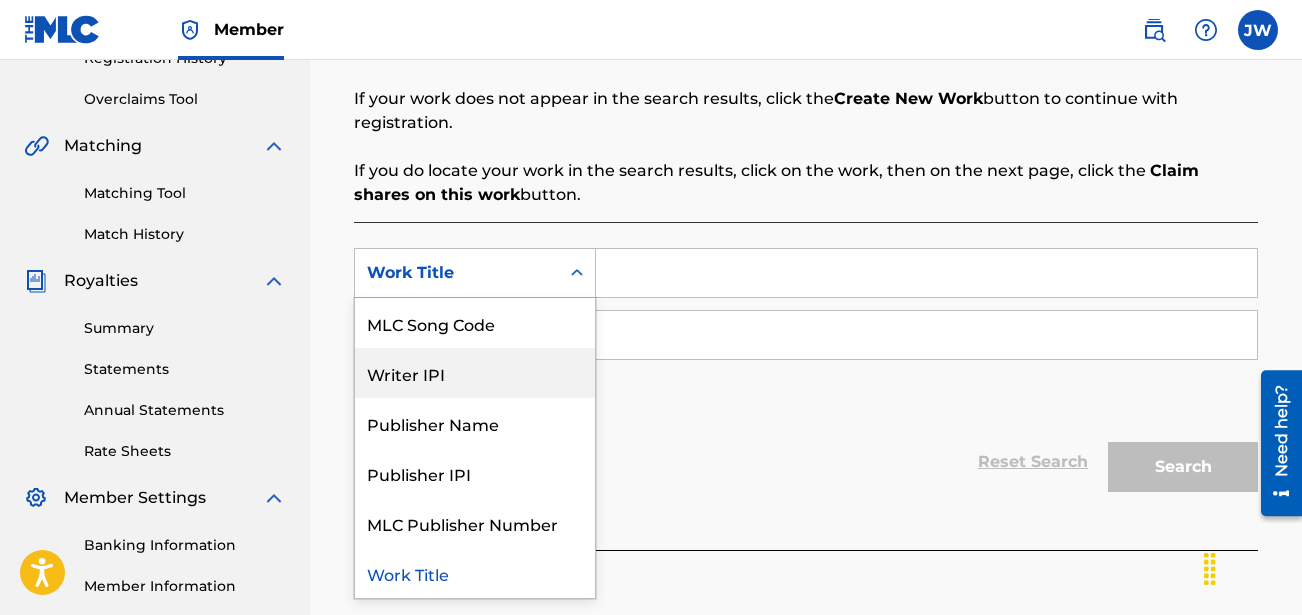 click on "Writer IPI" at bounding box center (475, 373) 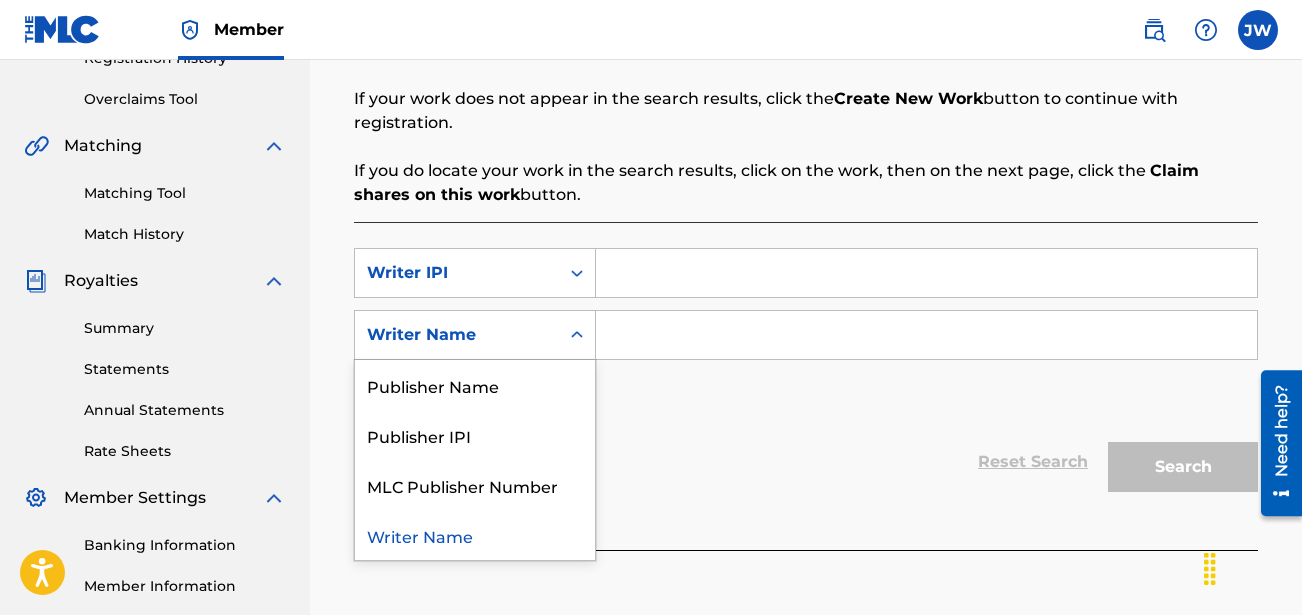 click 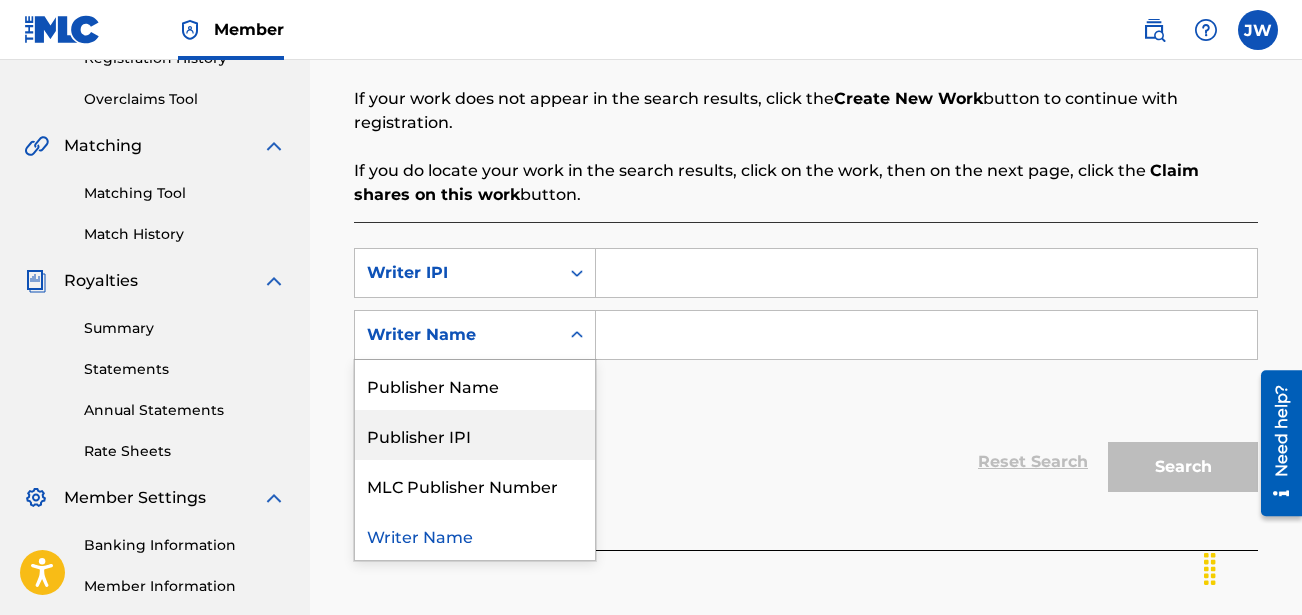 click on "Publisher IPI" at bounding box center [475, 435] 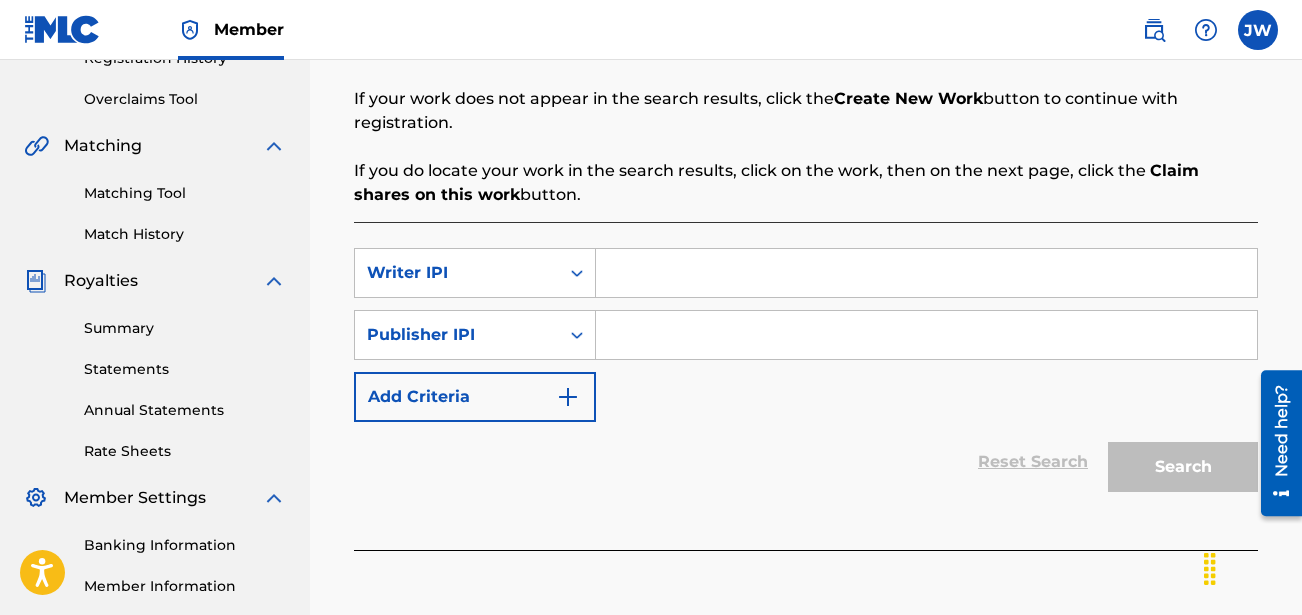 click at bounding box center (926, 273) 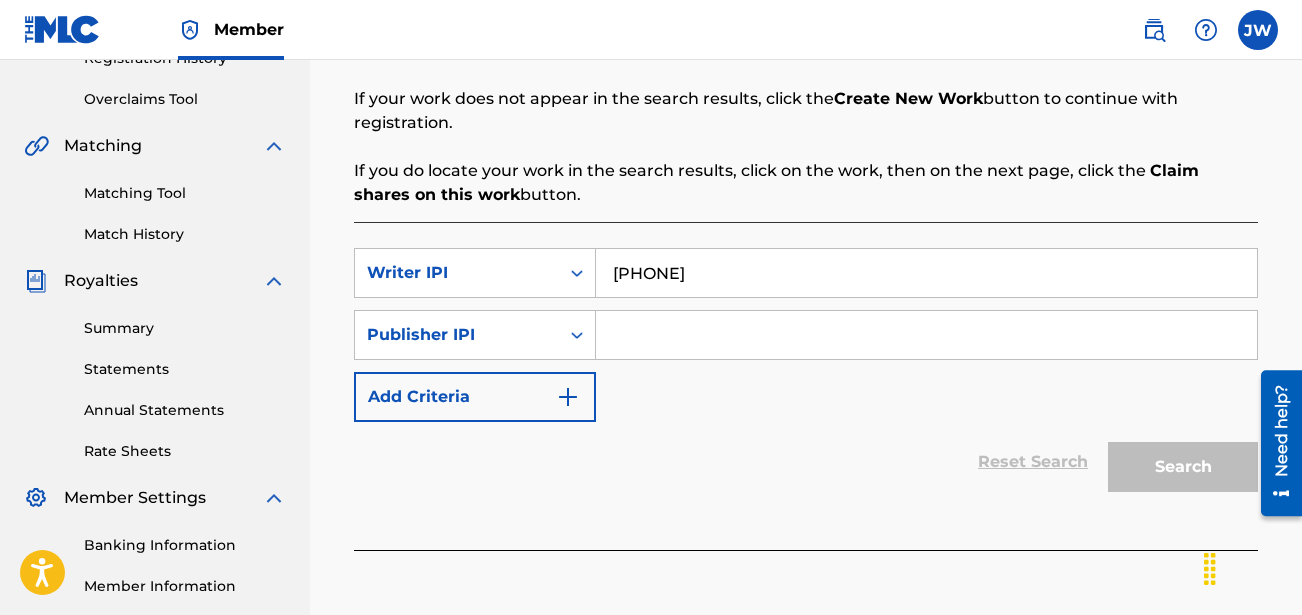 type on "[PHONE]" 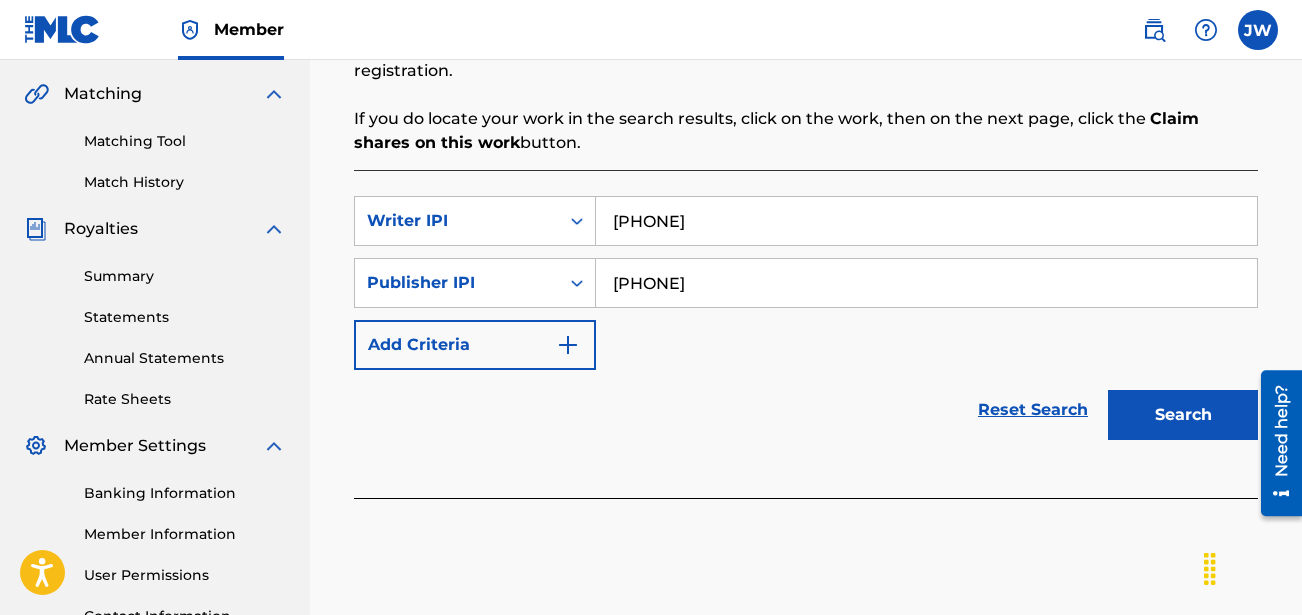 scroll, scrollTop: 500, scrollLeft: 0, axis: vertical 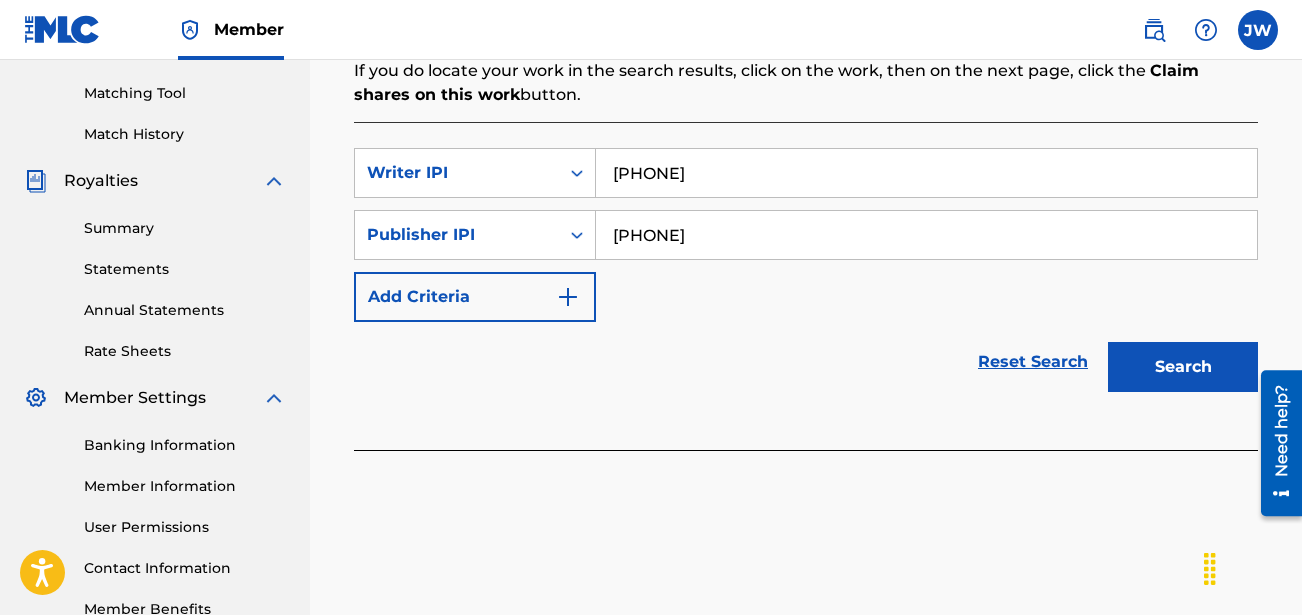type on "[PHONE]" 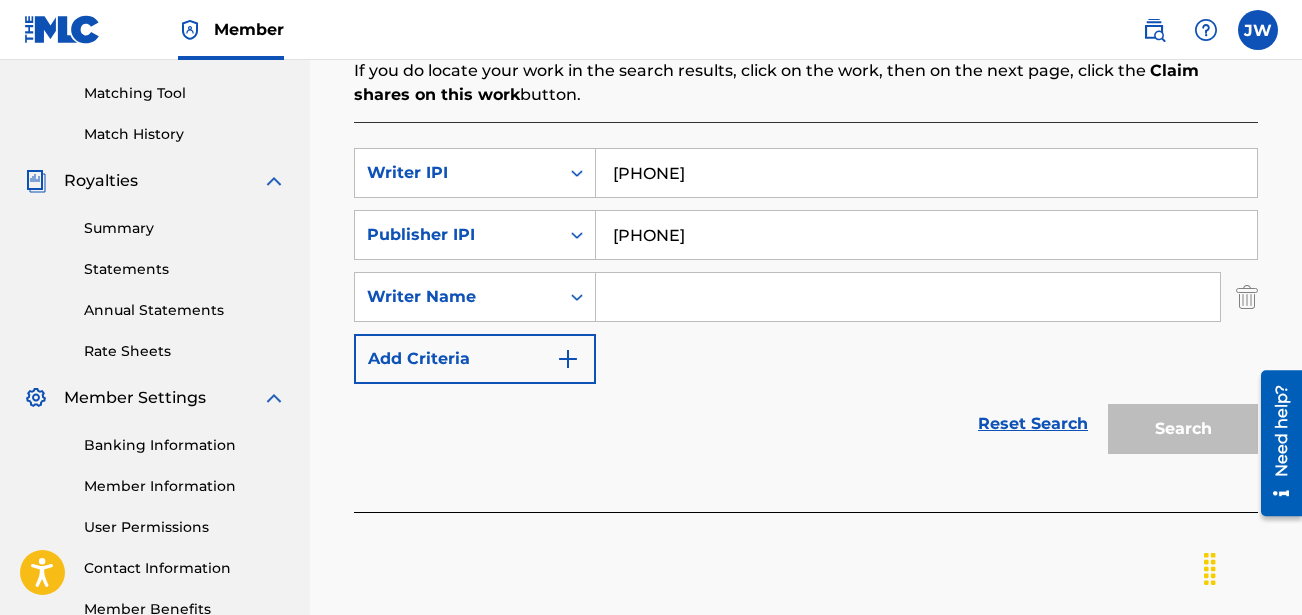 click at bounding box center [1247, 297] 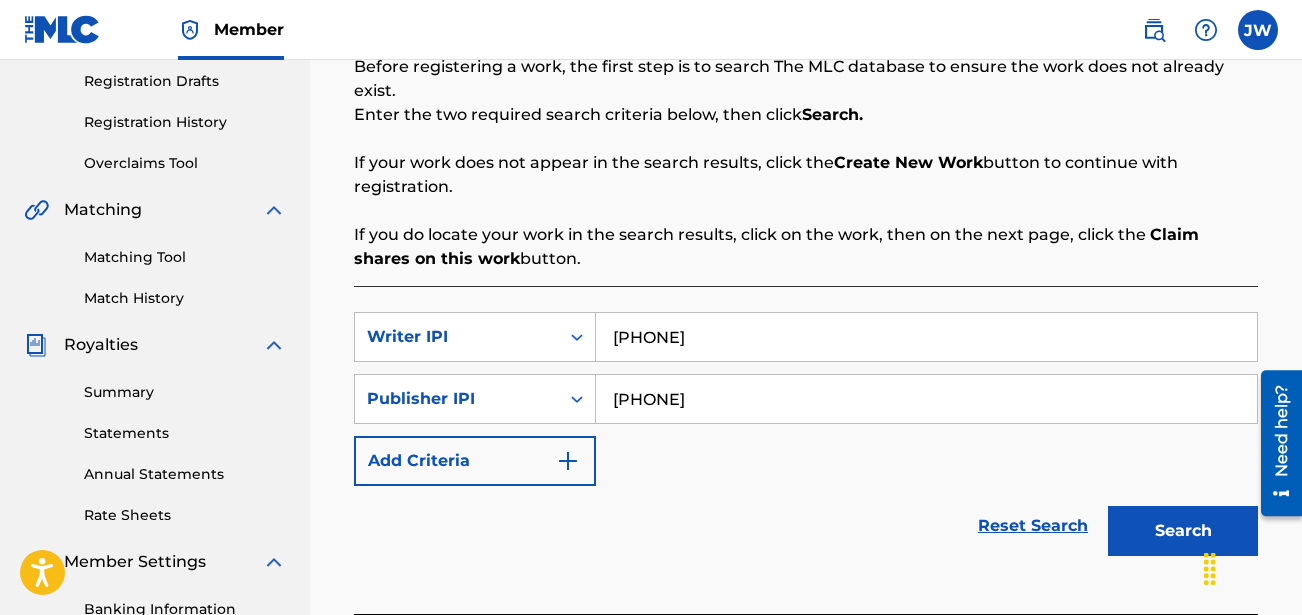 scroll, scrollTop: 500, scrollLeft: 0, axis: vertical 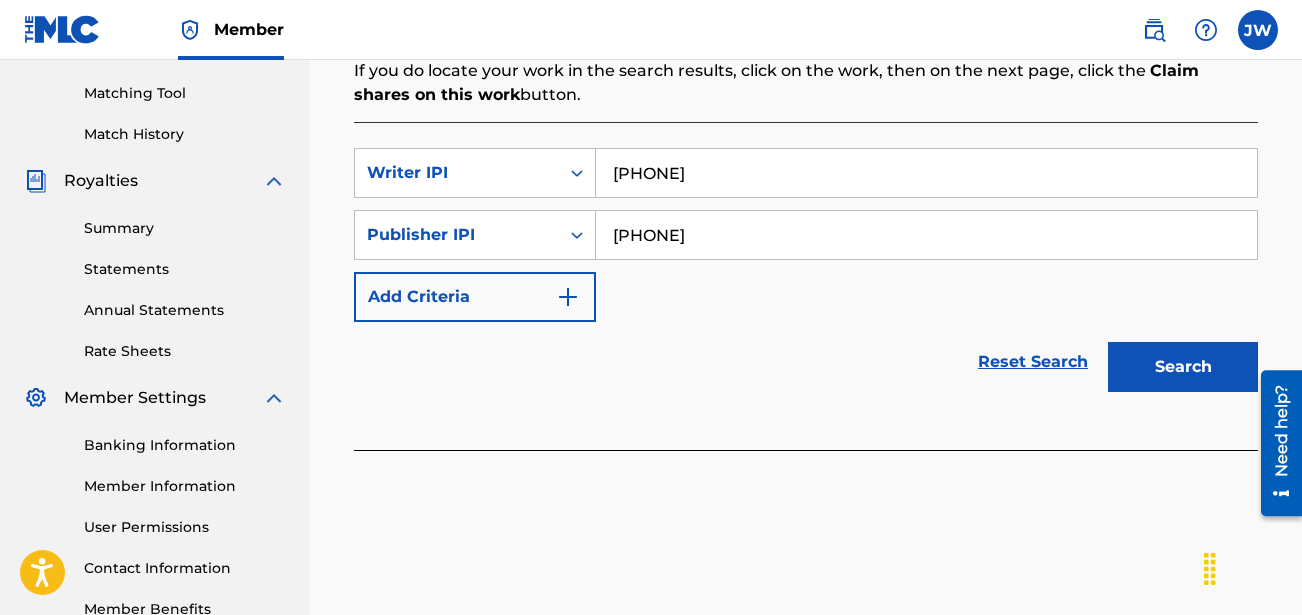 click on "Search" at bounding box center (1183, 367) 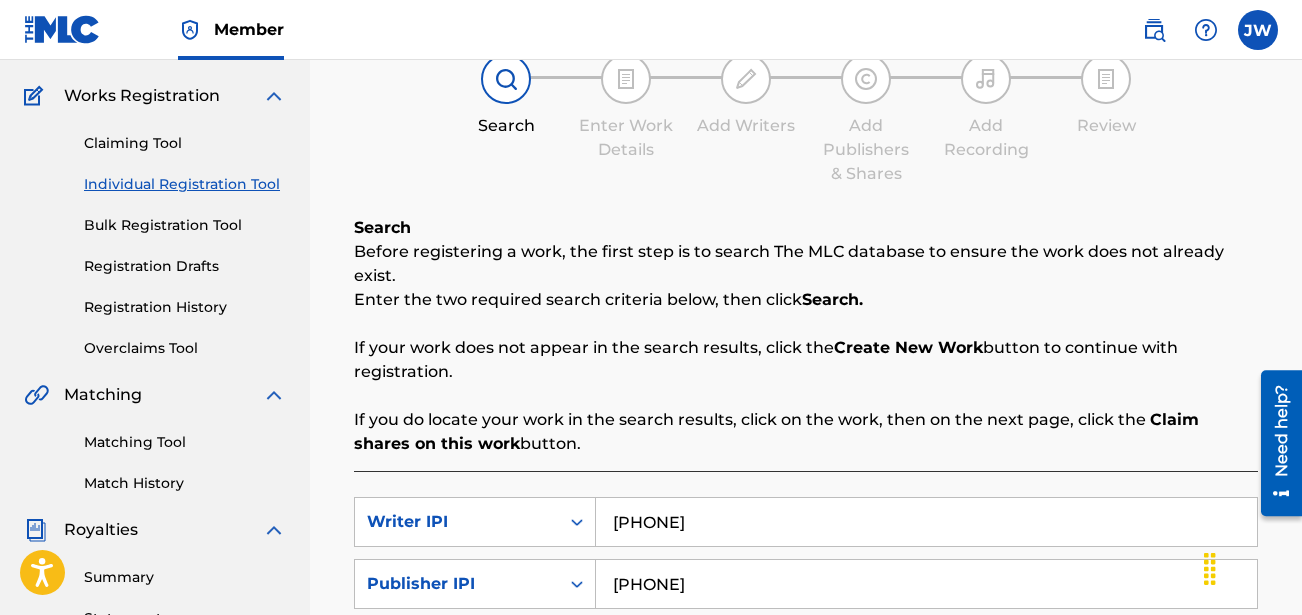 scroll, scrollTop: 0, scrollLeft: 0, axis: both 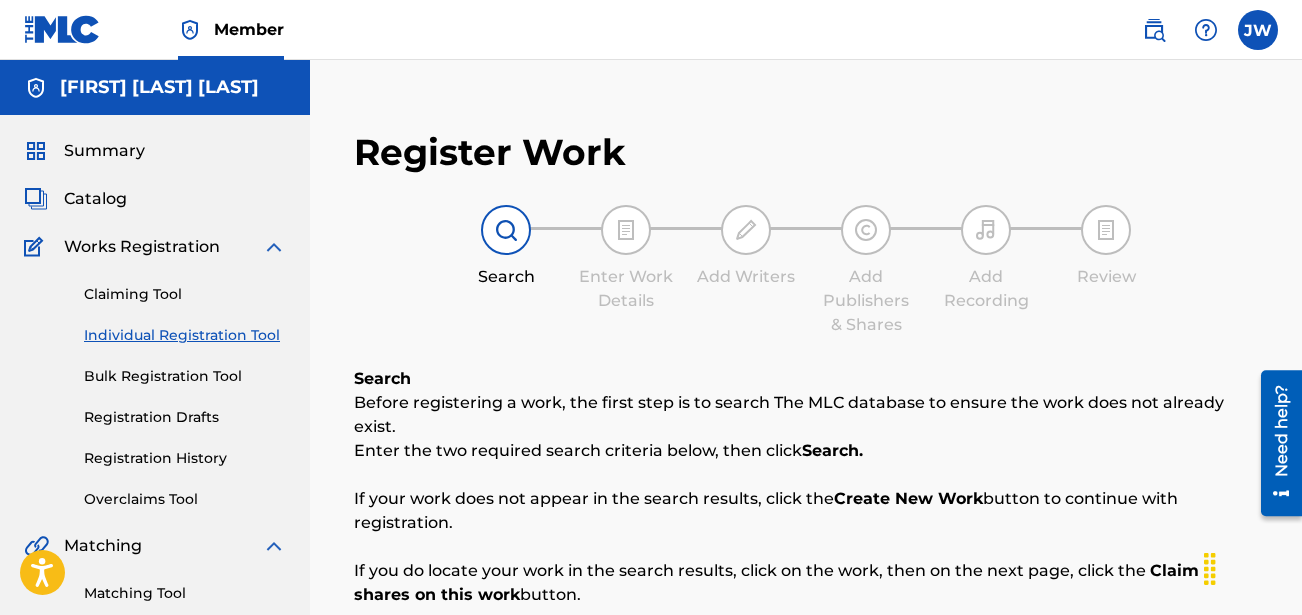 click at bounding box center (36, 88) 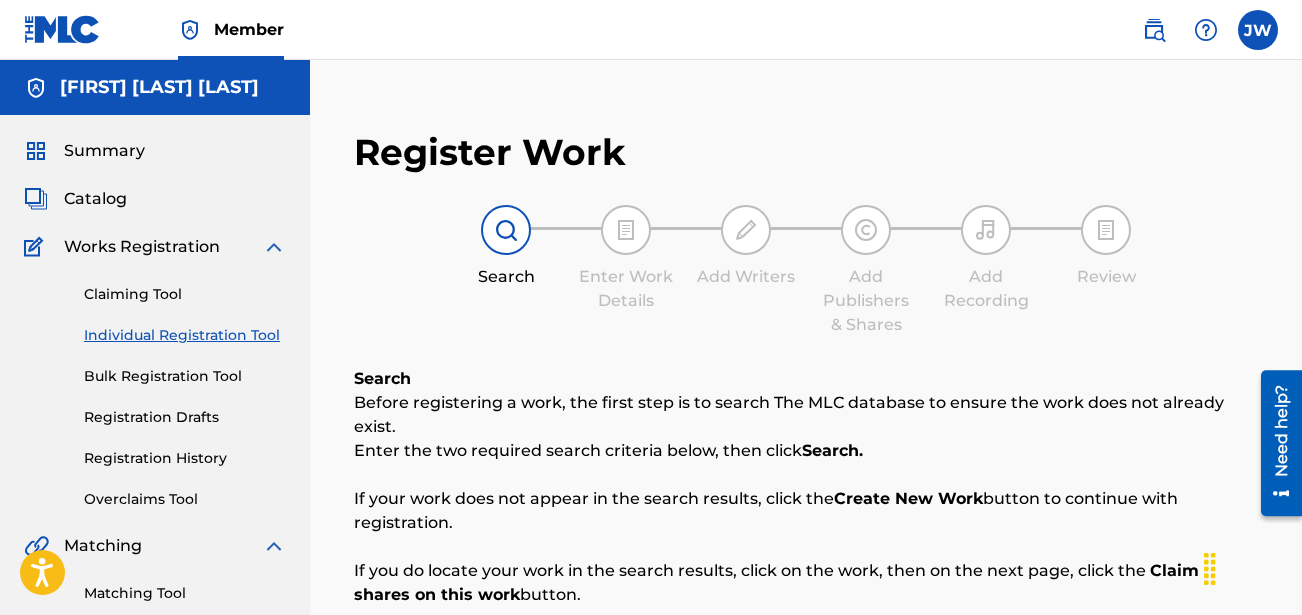 click at bounding box center [274, 247] 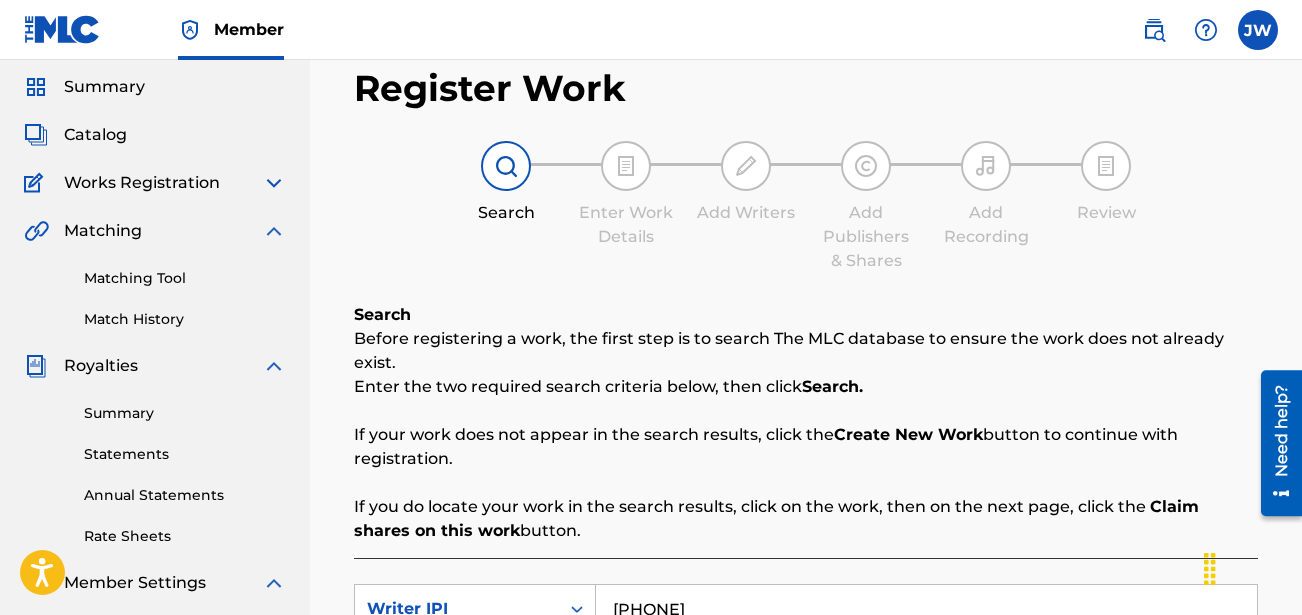 scroll, scrollTop: 100, scrollLeft: 0, axis: vertical 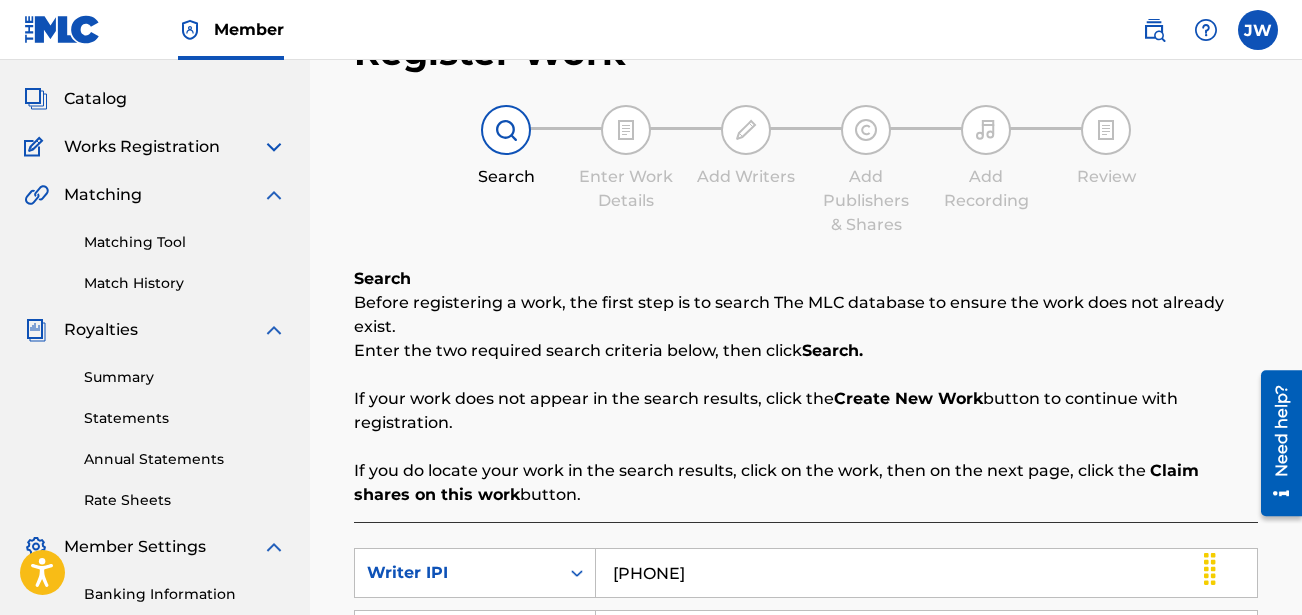 click at bounding box center (274, 195) 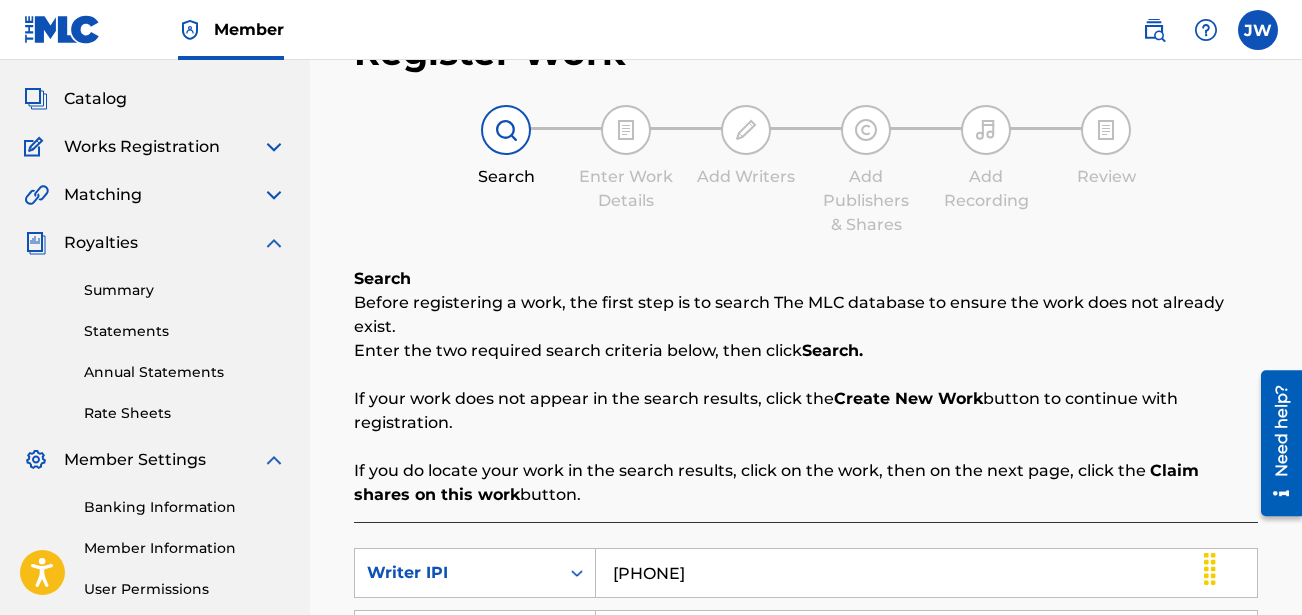 click at bounding box center [274, 147] 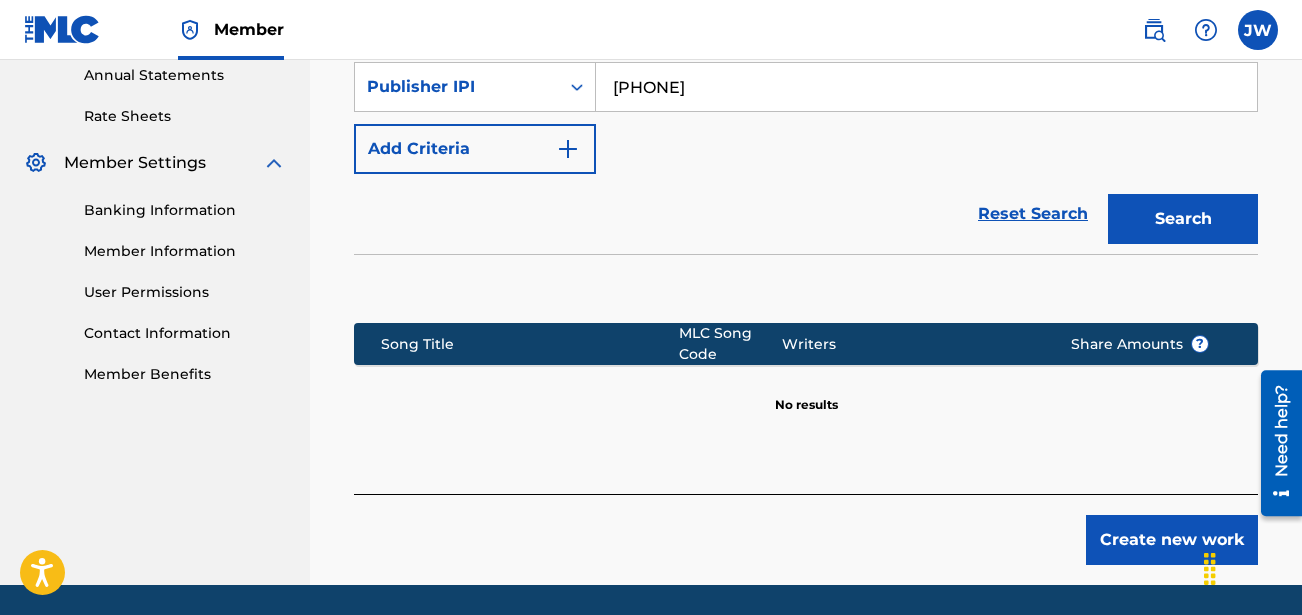 scroll, scrollTop: 700, scrollLeft: 0, axis: vertical 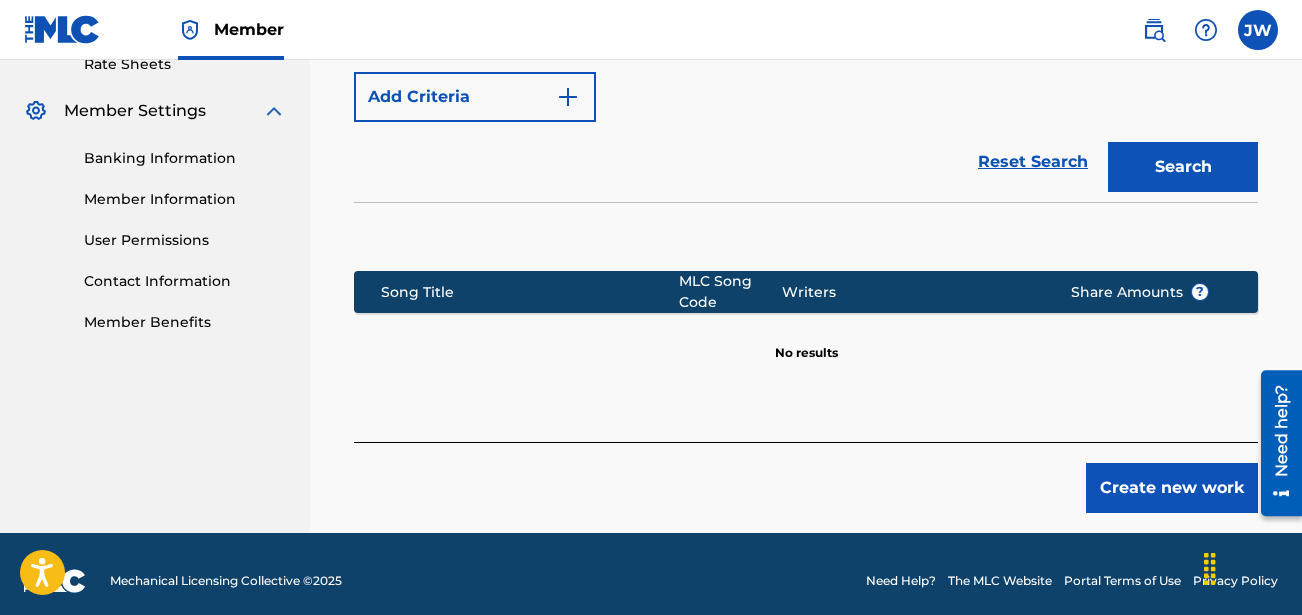 click on "Create new work" at bounding box center (1172, 488) 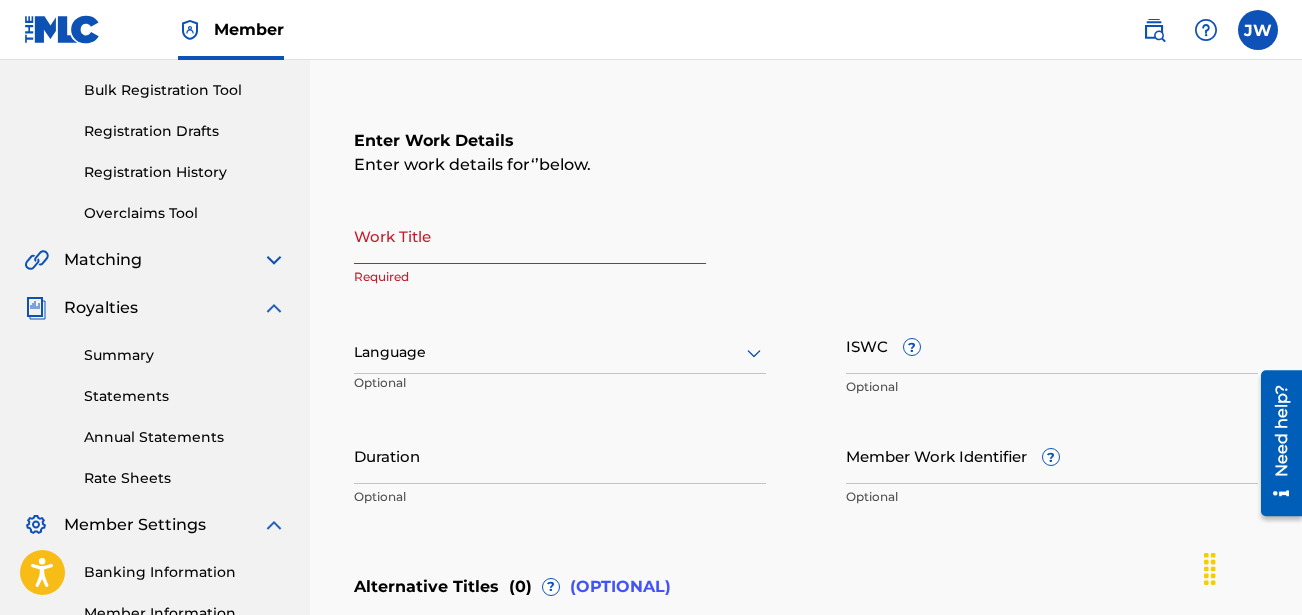 scroll, scrollTop: 278, scrollLeft: 0, axis: vertical 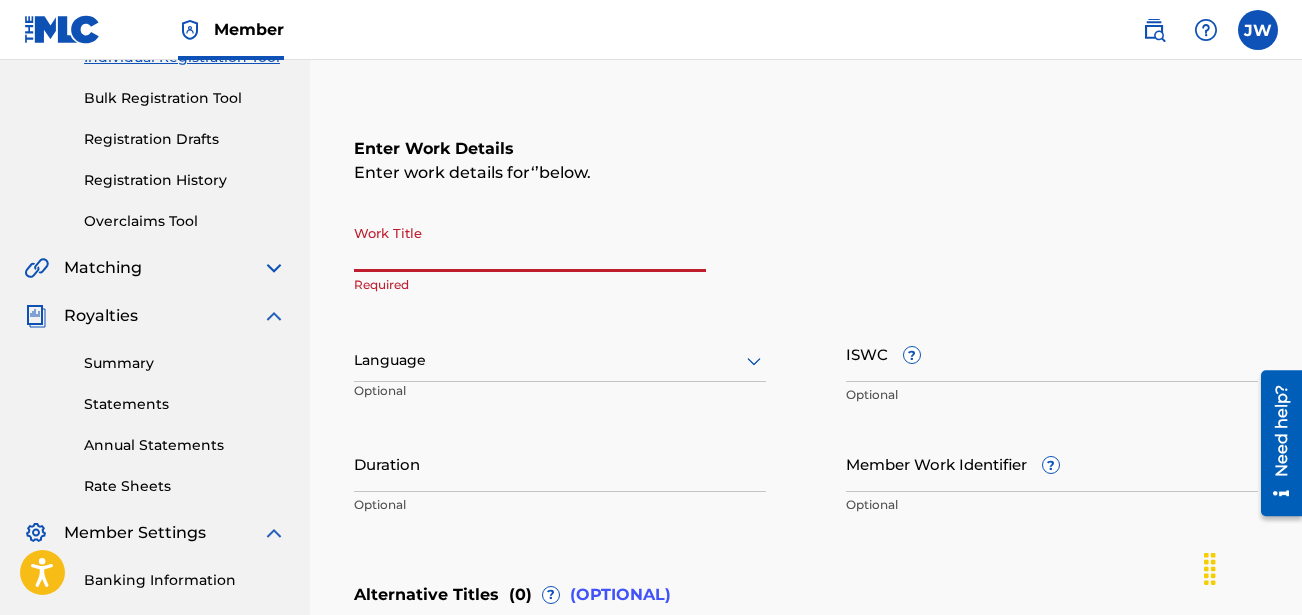 click on "Work Title" at bounding box center [530, 243] 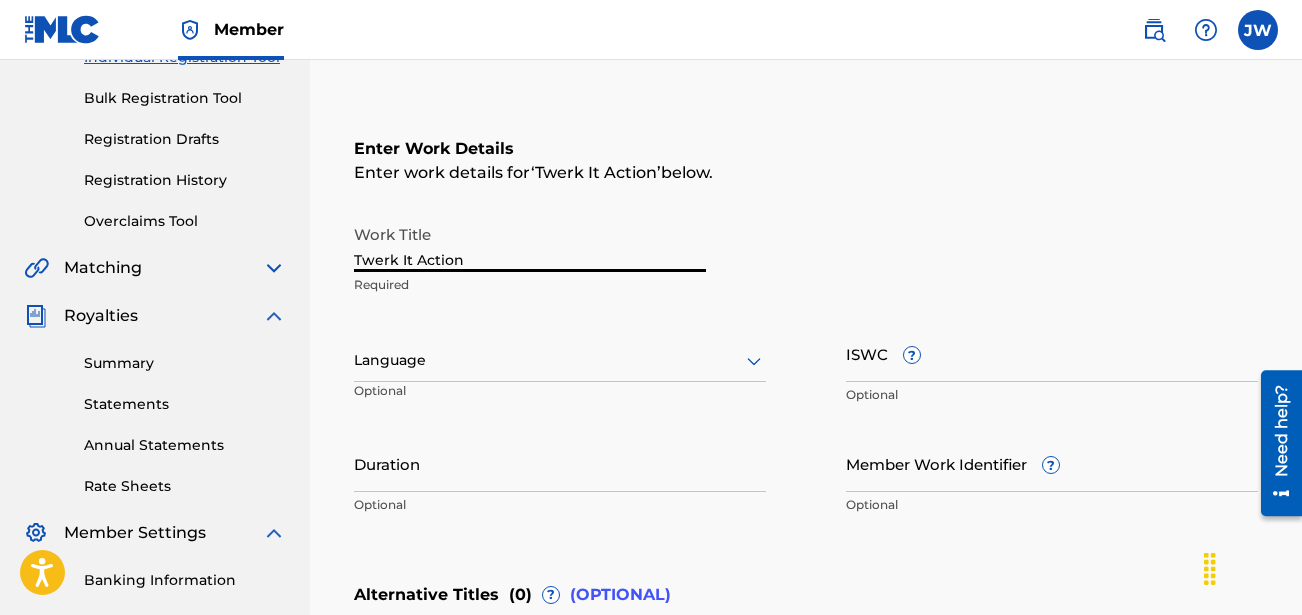 type on "Twerk It Action" 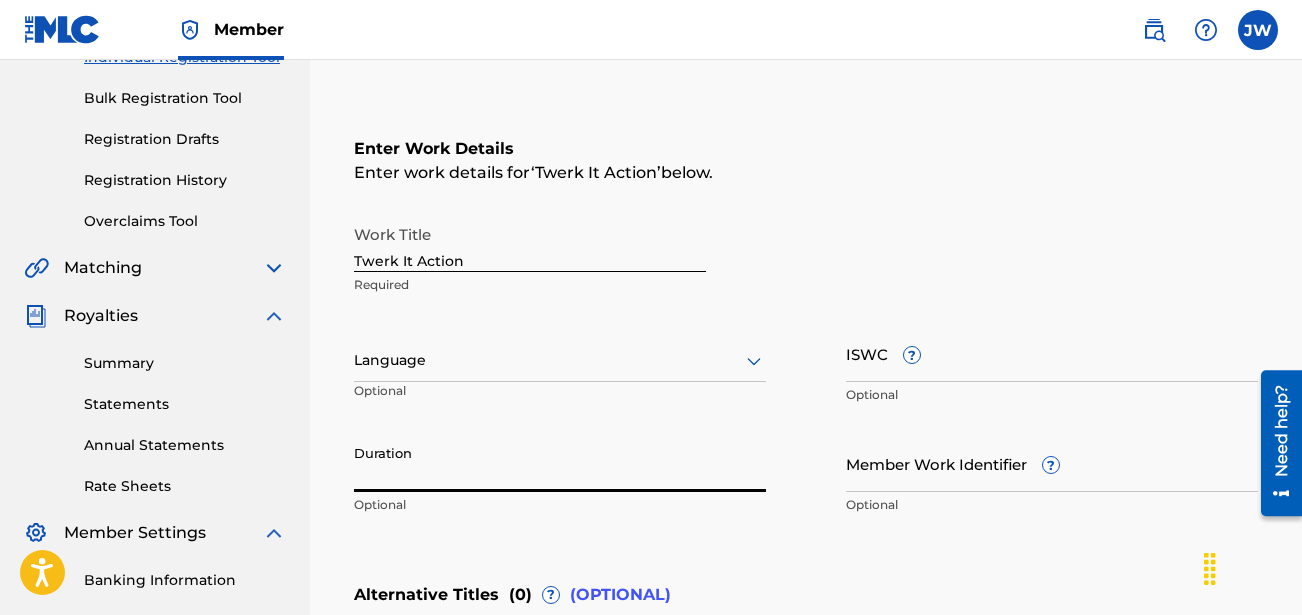 click on "Duration" at bounding box center [560, 463] 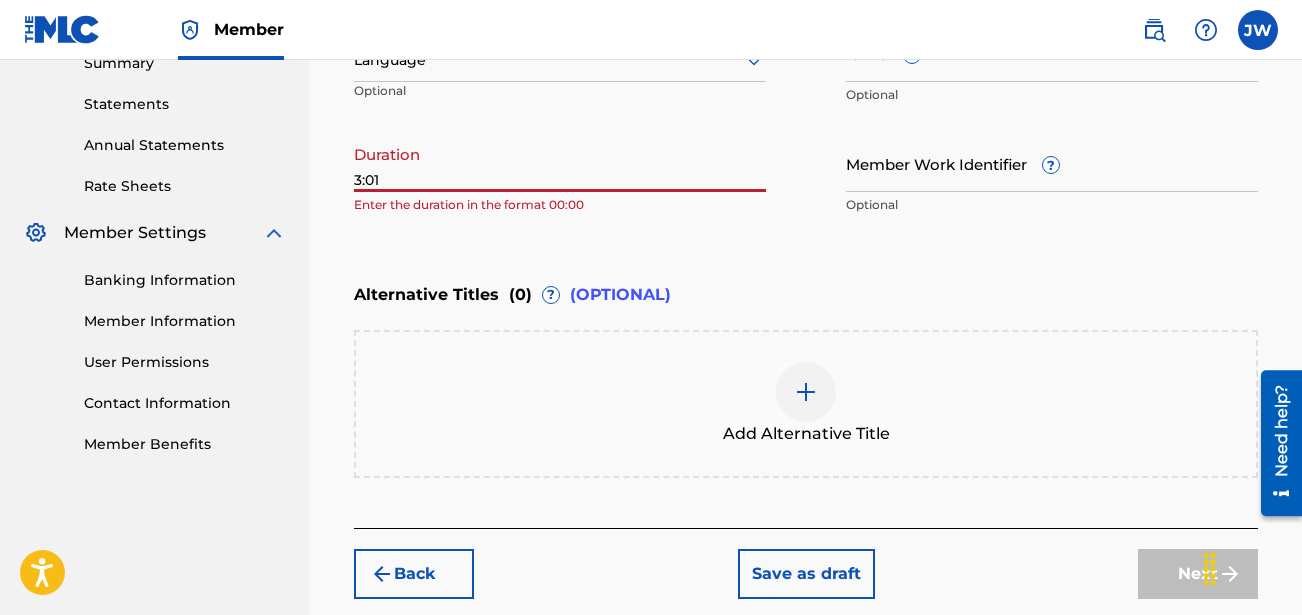 scroll, scrollTop: 678, scrollLeft: 0, axis: vertical 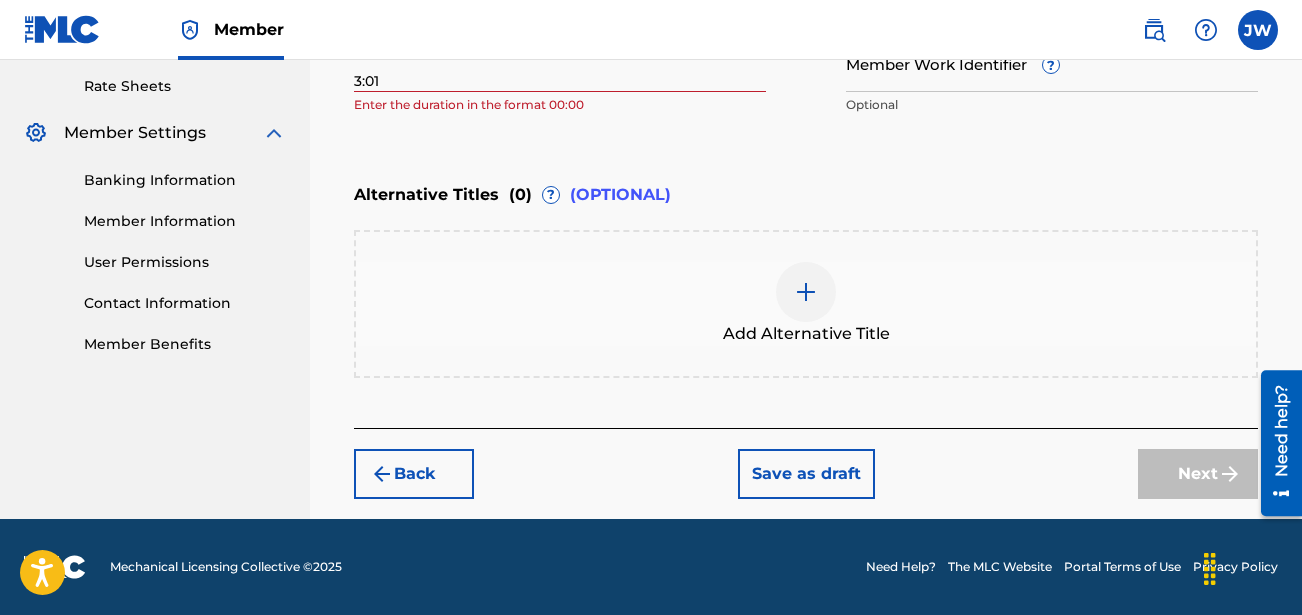 click on "Register Work Search Enter Work Details Add Writers Add Publishers & Shares Add Recording Review Enter Work Details Enter work details for ‘ Twerk It Action ’ below. Work Title Twerk It Action Required Language Optional ISWC ? Optional Duration 3:01 Enter the duration in the format 00:00 Member Work Identifier ? Optional Alternative Titles ( 0 ) ? (OPTIONAL) Add Alternative Title Back Save as draft Next" at bounding box center (806, -25) 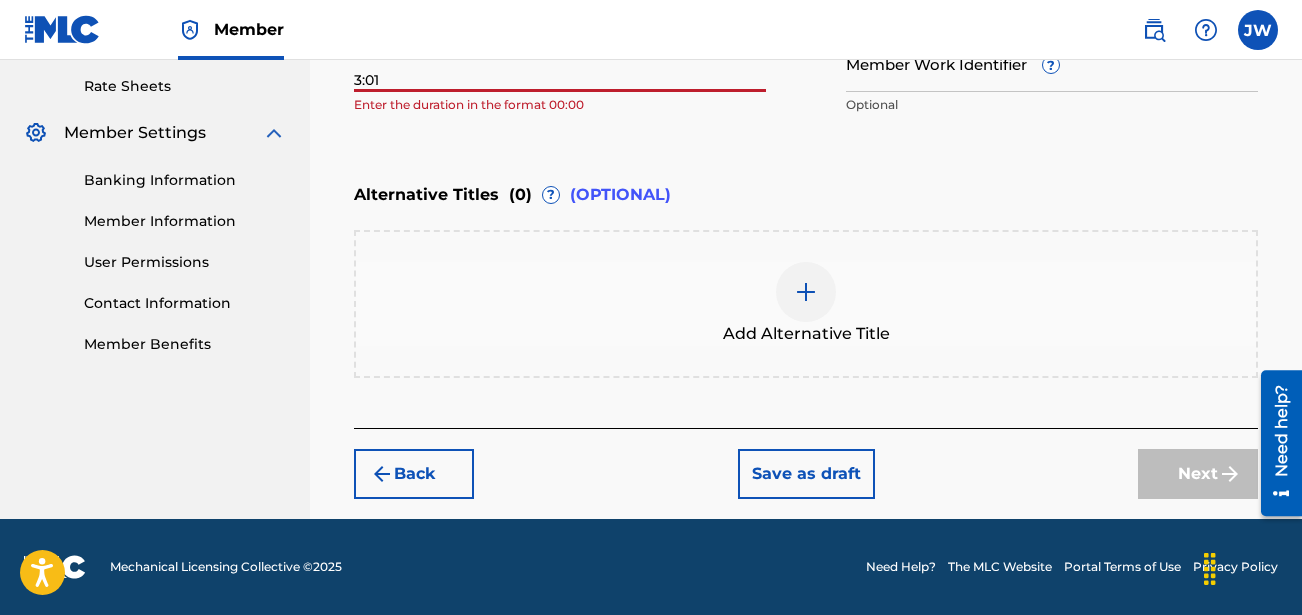 click on "3:01" at bounding box center (560, 63) 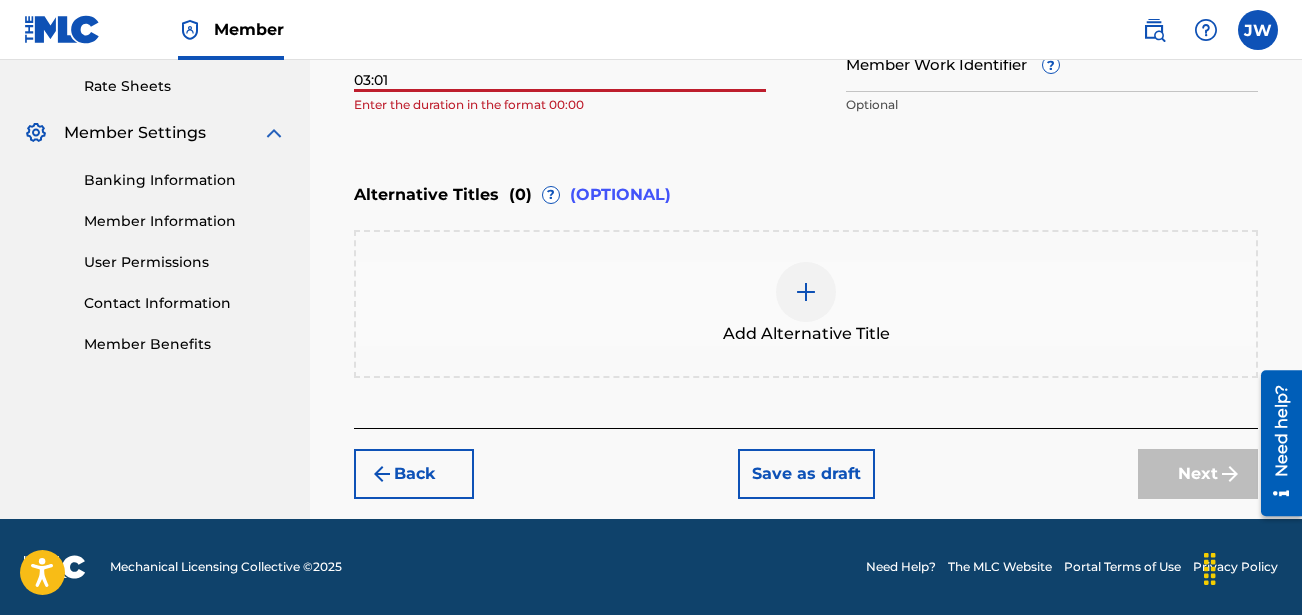 click on "Register Work Search Enter Work Details Add Writers Add Publishers & Shares Add Recording Review Enter Work Details Enter work details for ‘ Twerk It Action ’ below. Work Title Twerk It Action Required Language Optional ISWC ? Optional Duration 03:01 Enter the duration in the format 00:00 Member Work Identifier ? Optional Alternative Titles ( 0 ) ? (OPTIONAL) Add Alternative Title Back Save as draft Next" at bounding box center (806, -25) 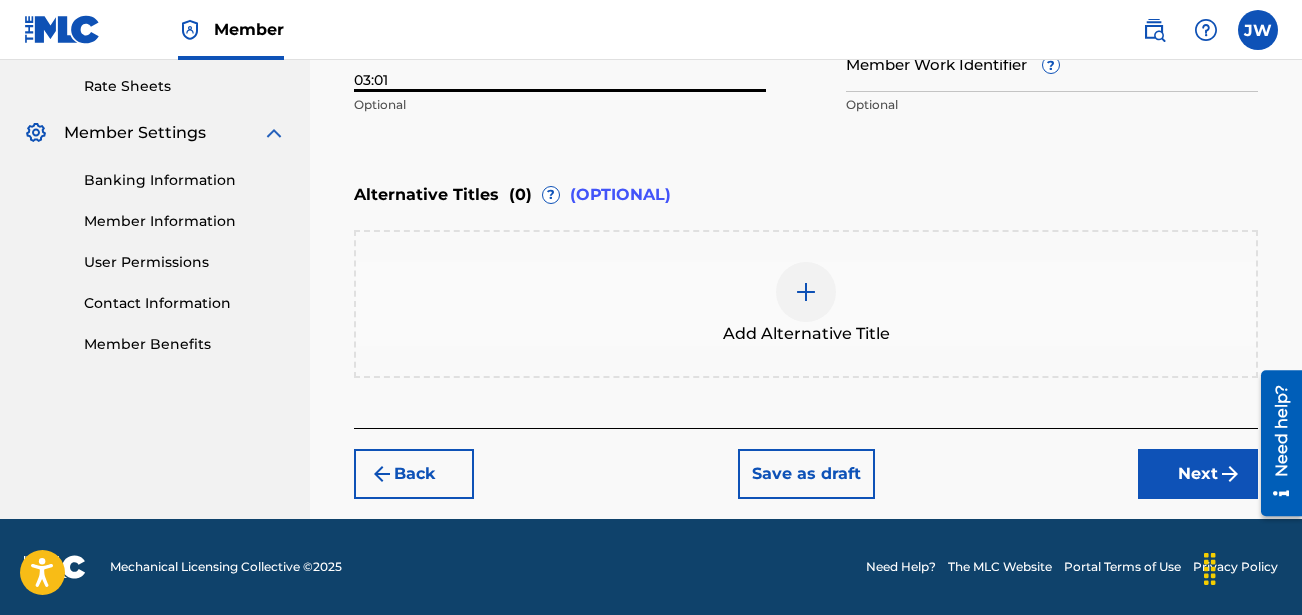 type on "03:01" 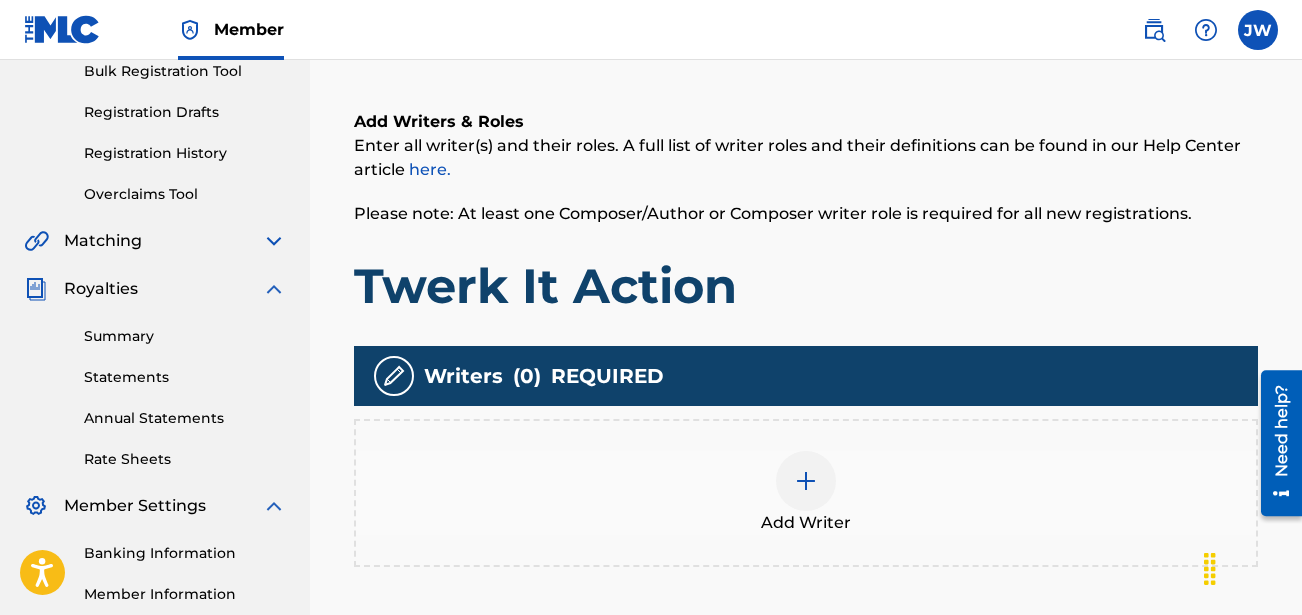scroll, scrollTop: 340, scrollLeft: 0, axis: vertical 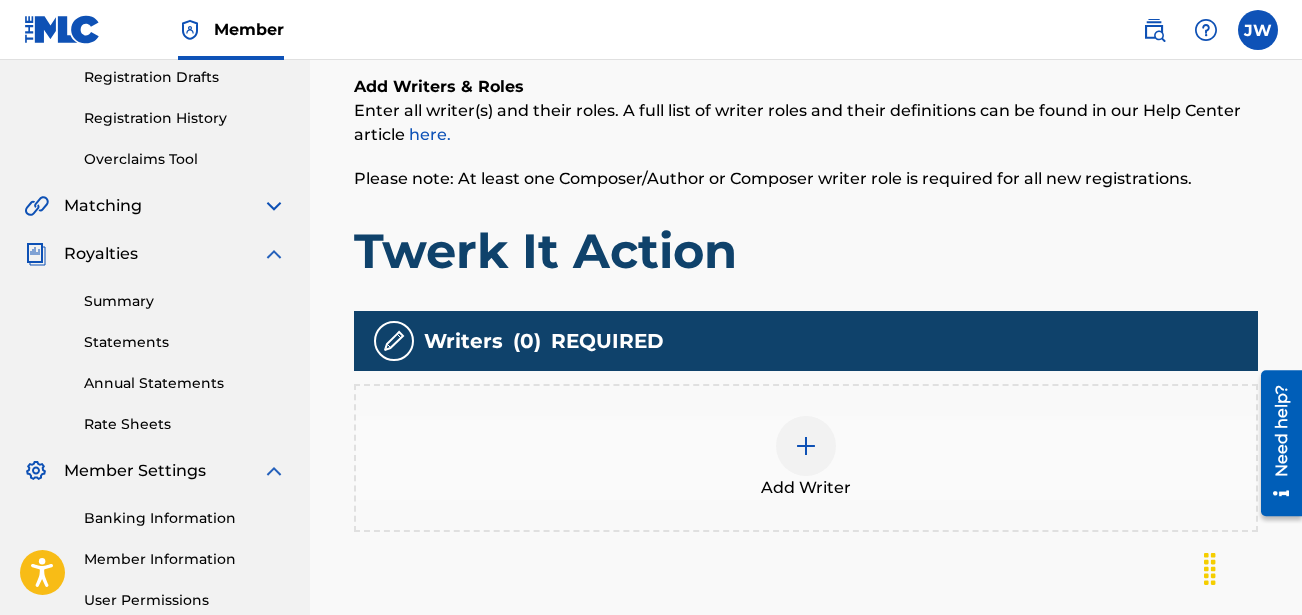 click on "Add Writer" at bounding box center [806, 458] 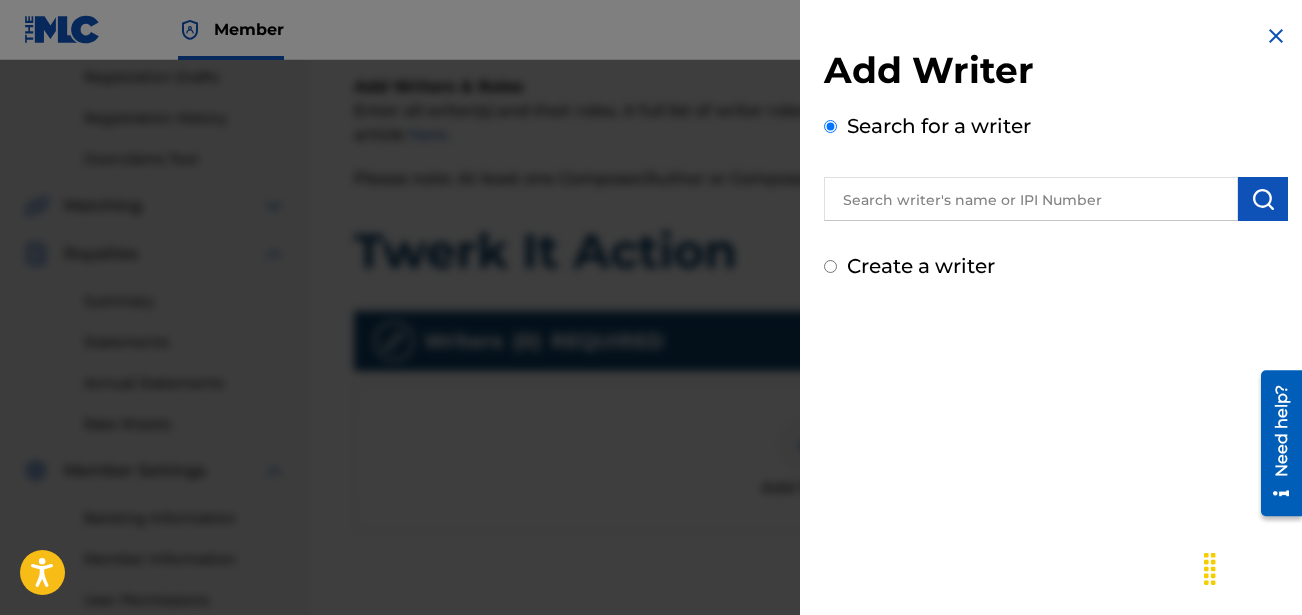 click on "Create a writer" at bounding box center [830, 266] 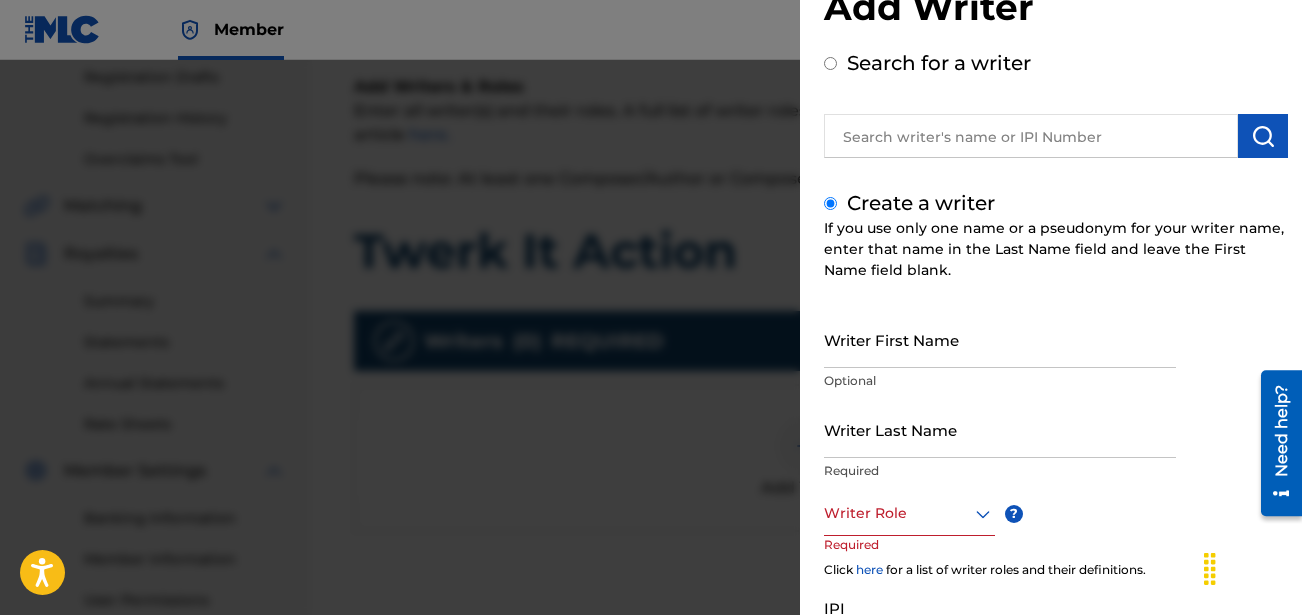 scroll, scrollTop: 100, scrollLeft: 0, axis: vertical 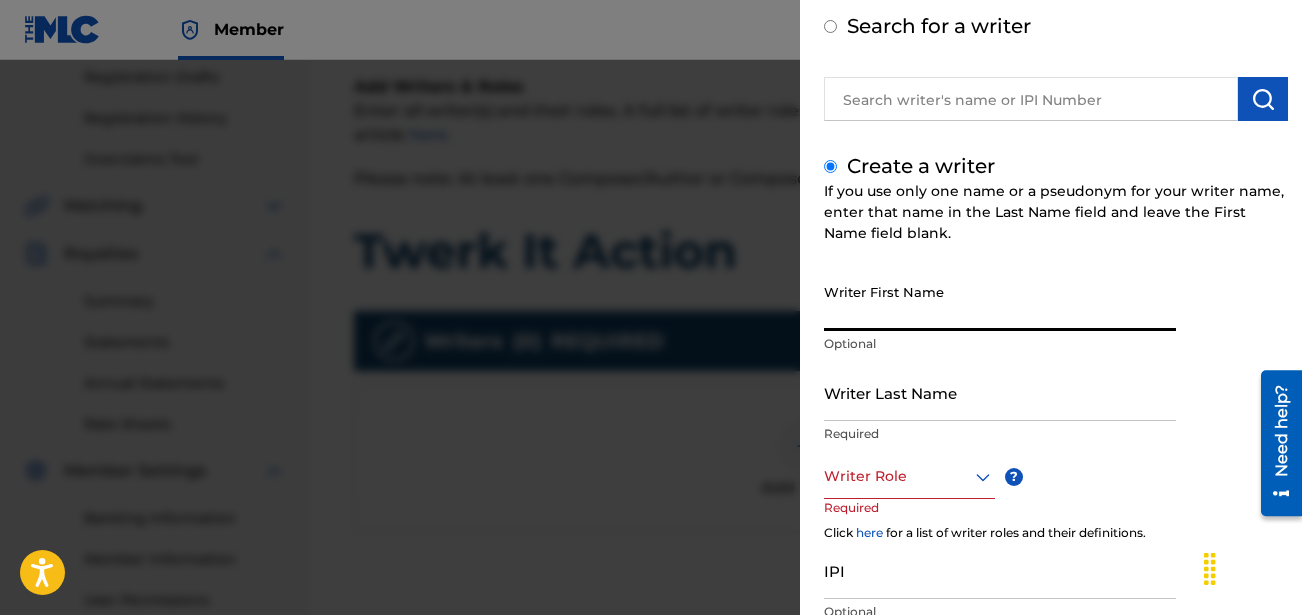 click on "Writer First Name" at bounding box center (1000, 302) 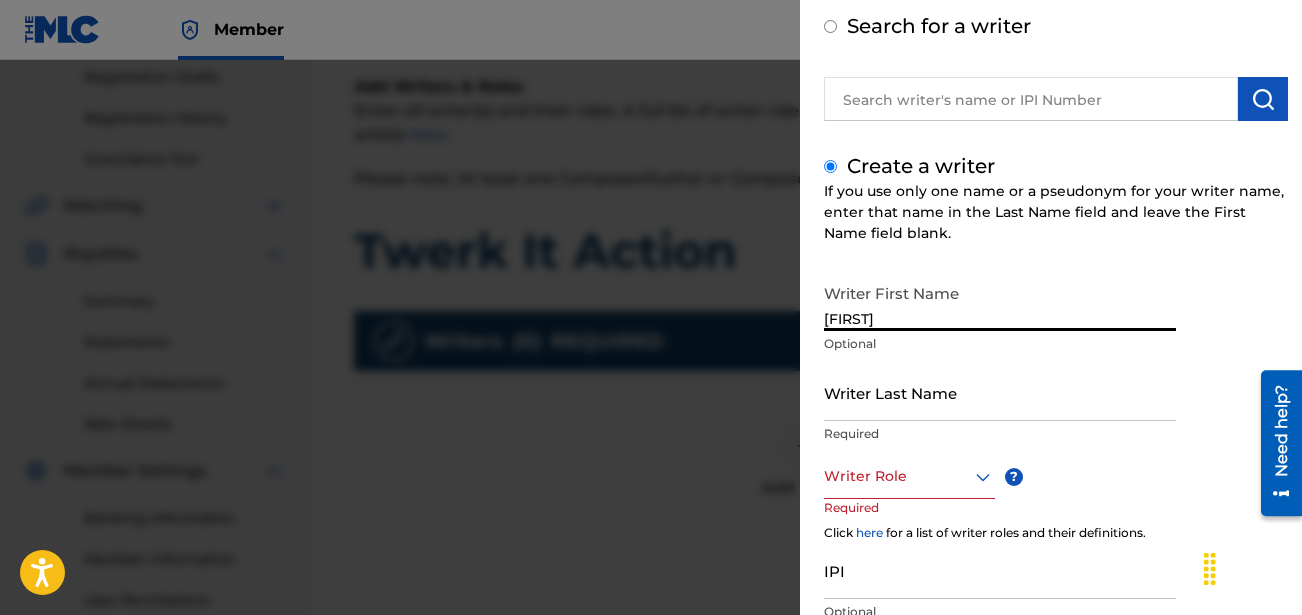 type on "[FIRST]" 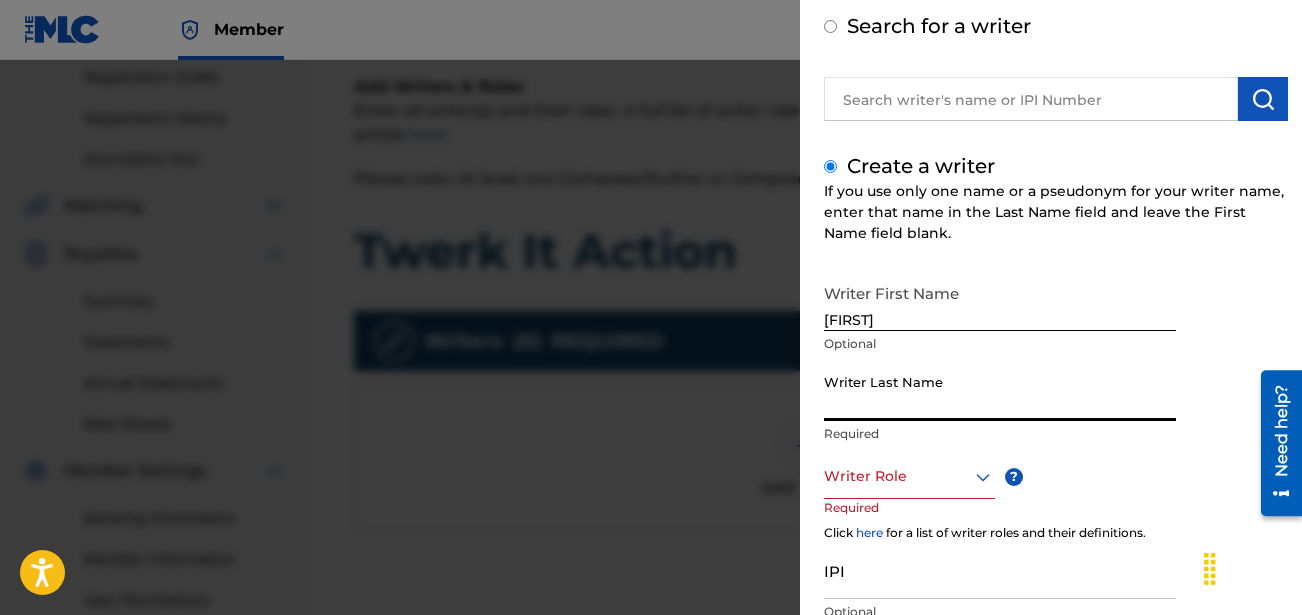 click on "Writer Last Name" at bounding box center [1000, 392] 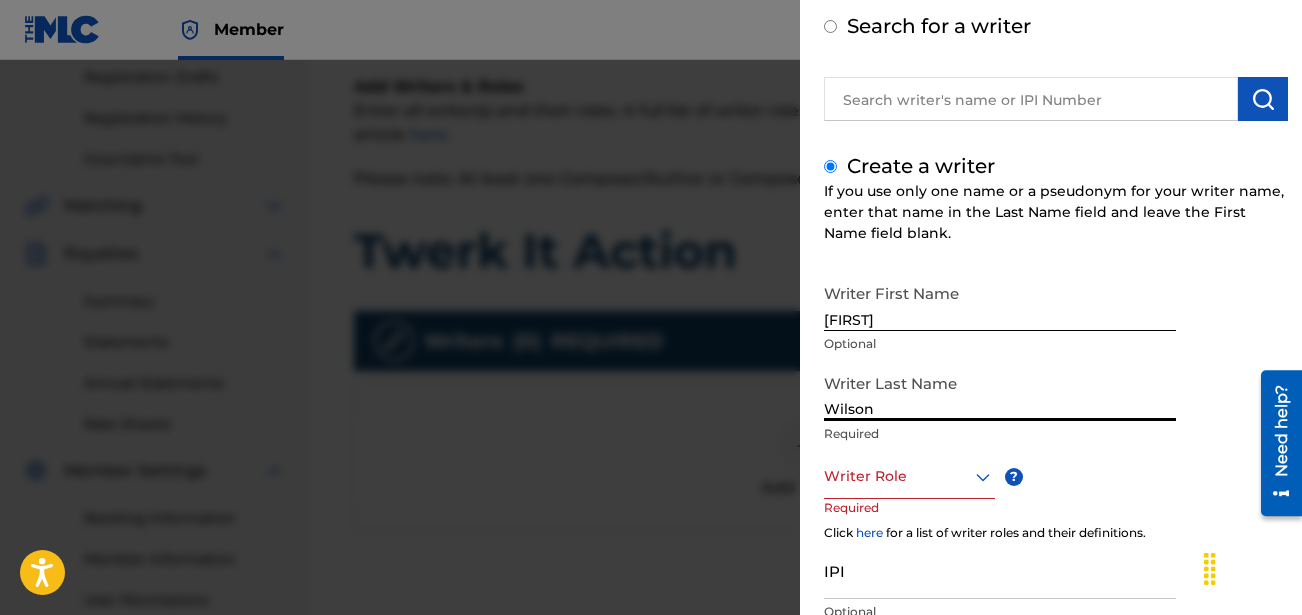 type on "Wilson" 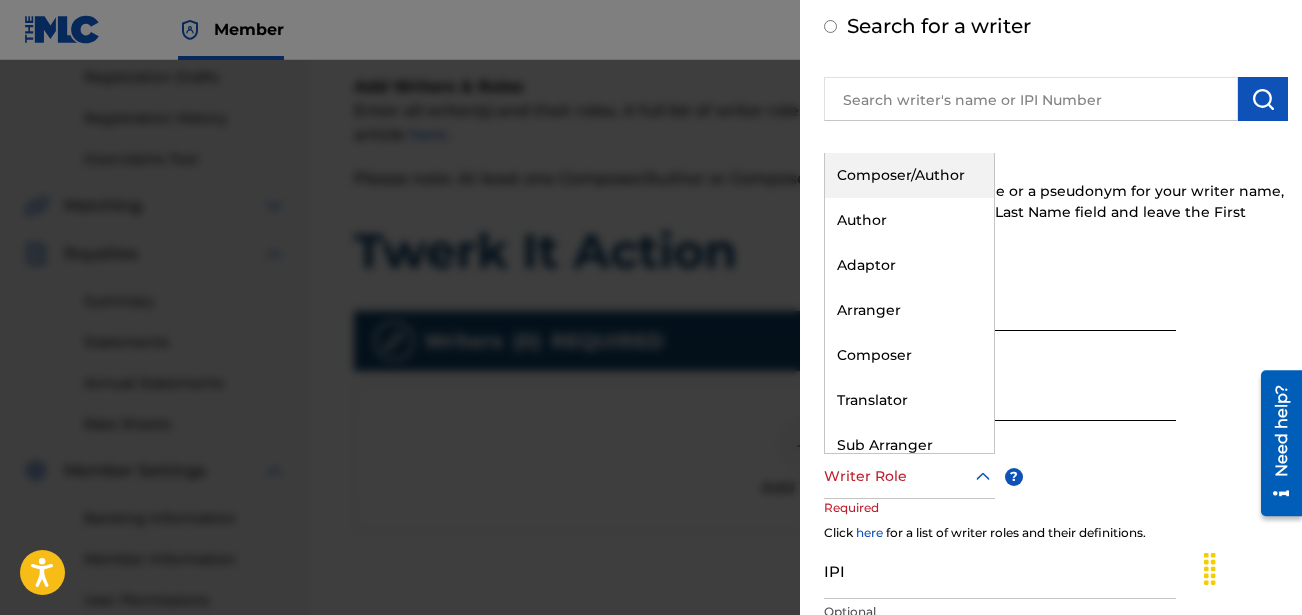 click at bounding box center [909, 476] 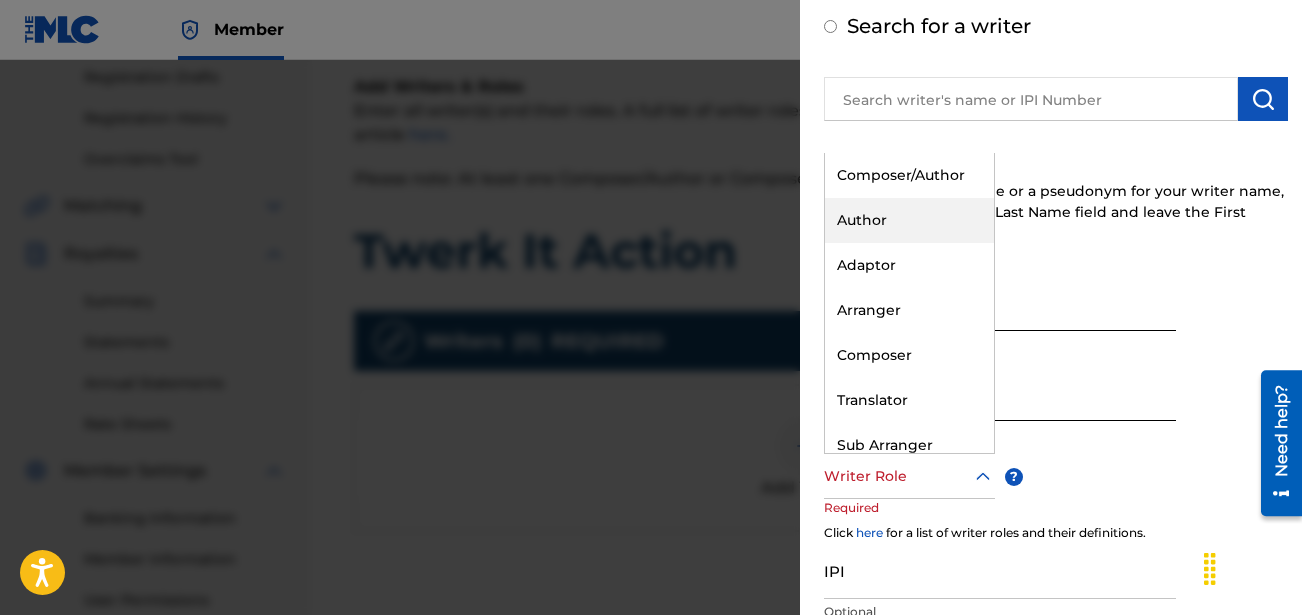 click on "Author" at bounding box center (909, 220) 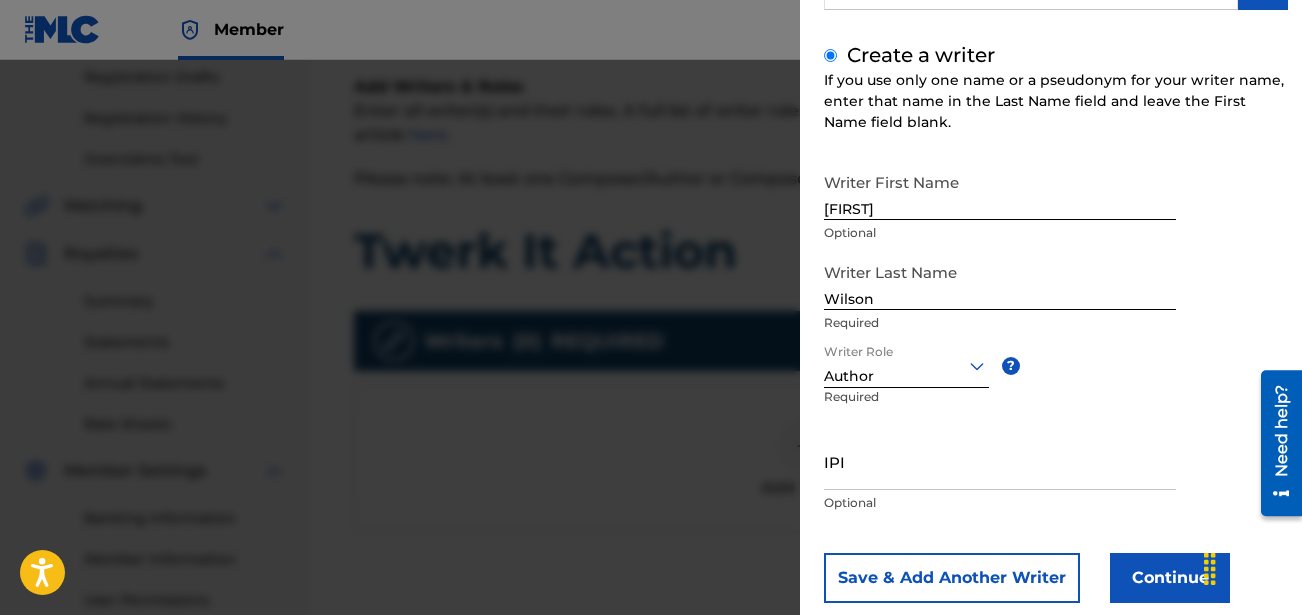 scroll, scrollTop: 253, scrollLeft: 0, axis: vertical 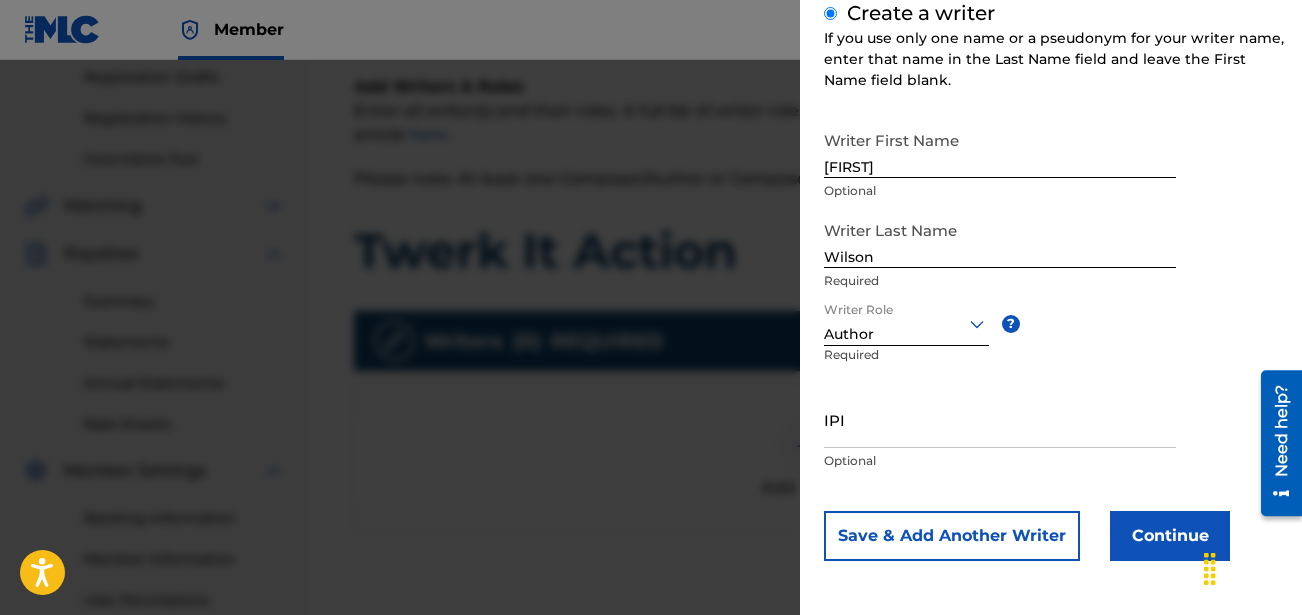 click on "Save & Add Another Writer" at bounding box center (952, 536) 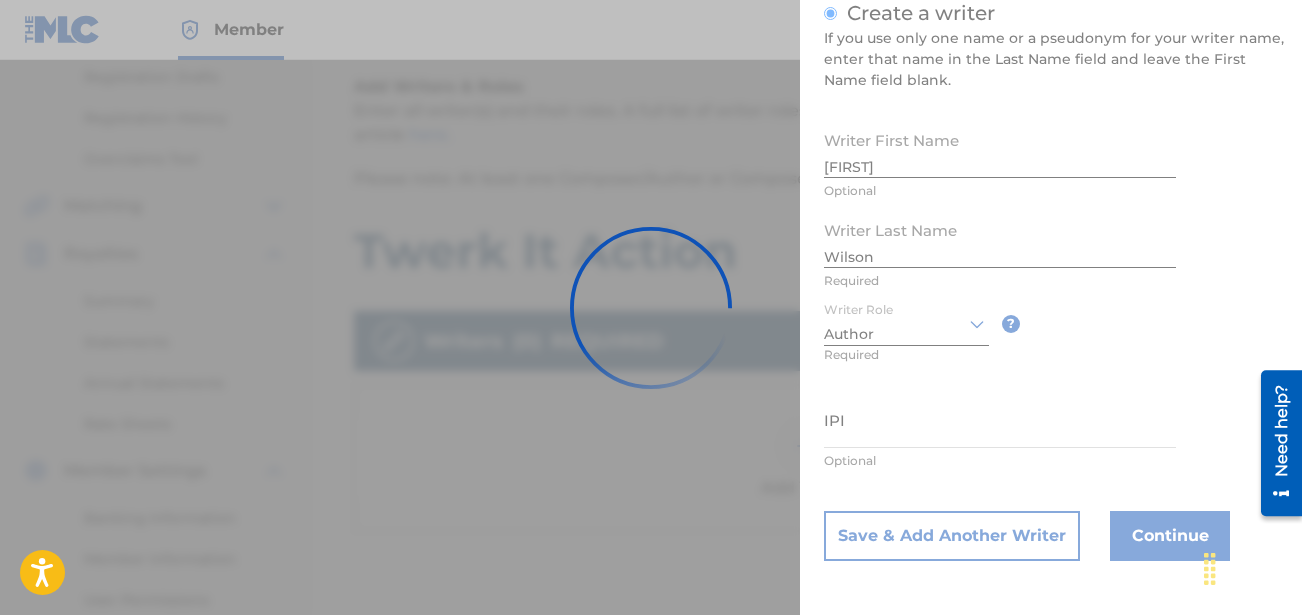 type 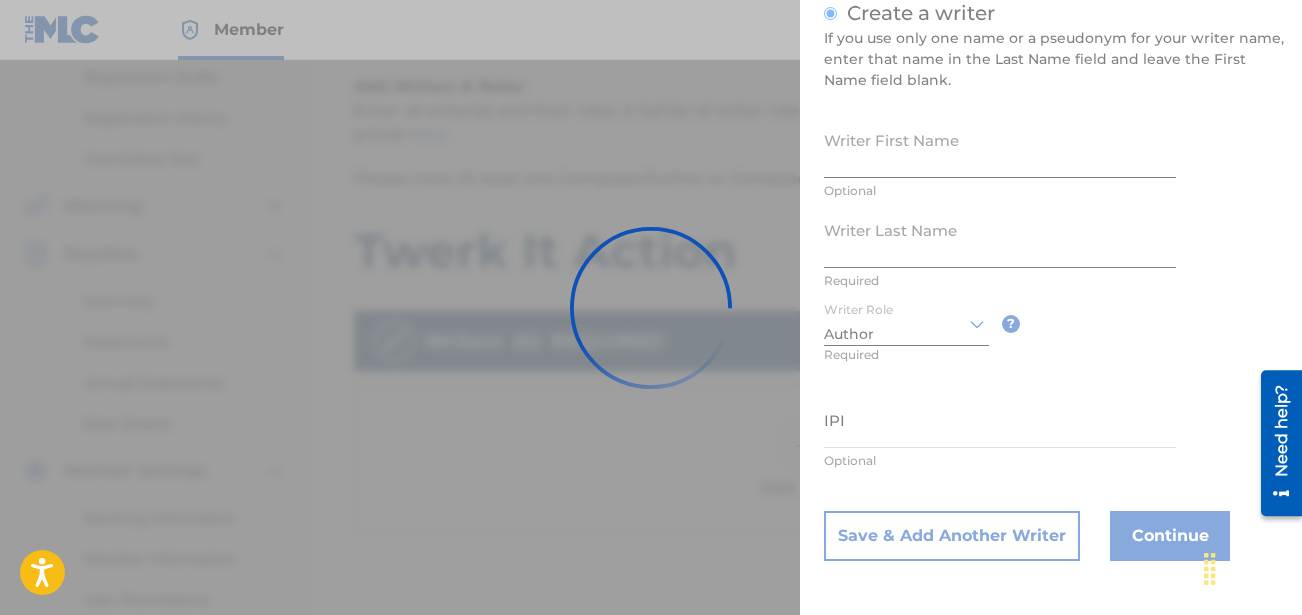 scroll, scrollTop: 251, scrollLeft: 0, axis: vertical 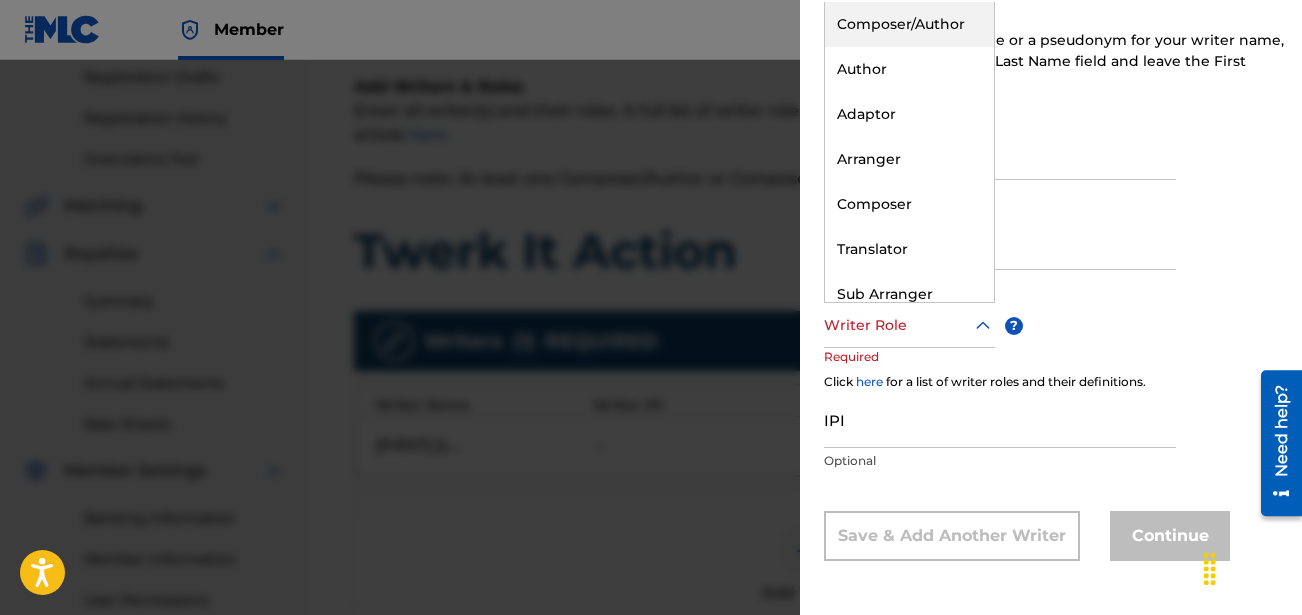 click 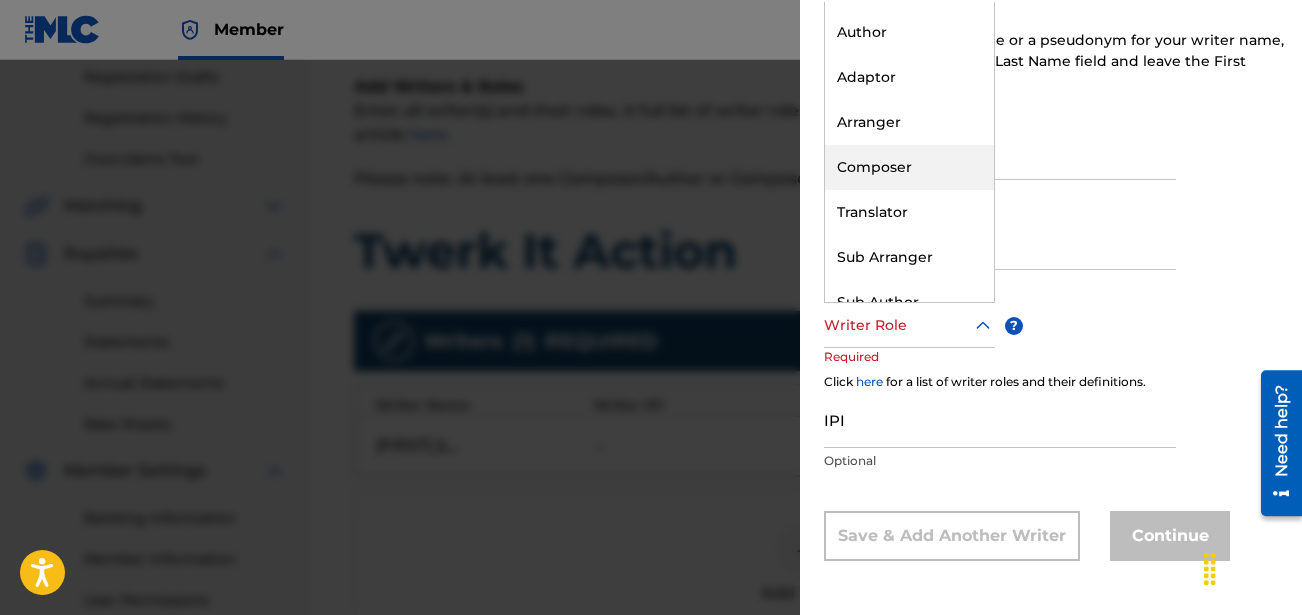 scroll, scrollTop: 0, scrollLeft: 0, axis: both 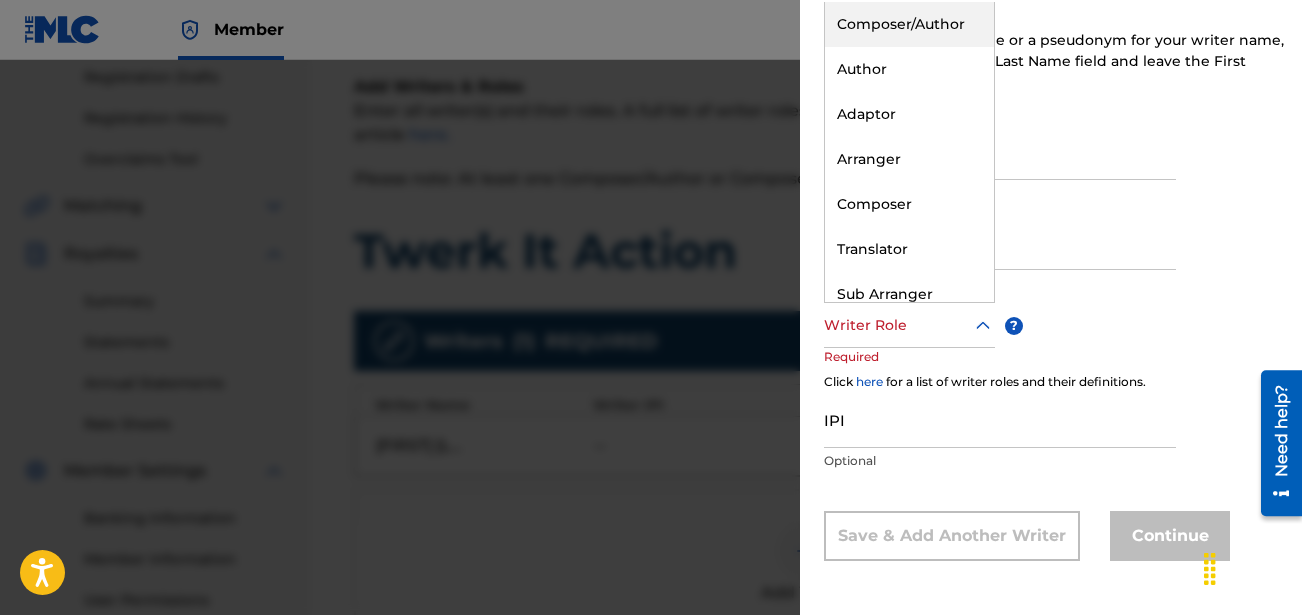click on "Composer/Author" at bounding box center (909, 24) 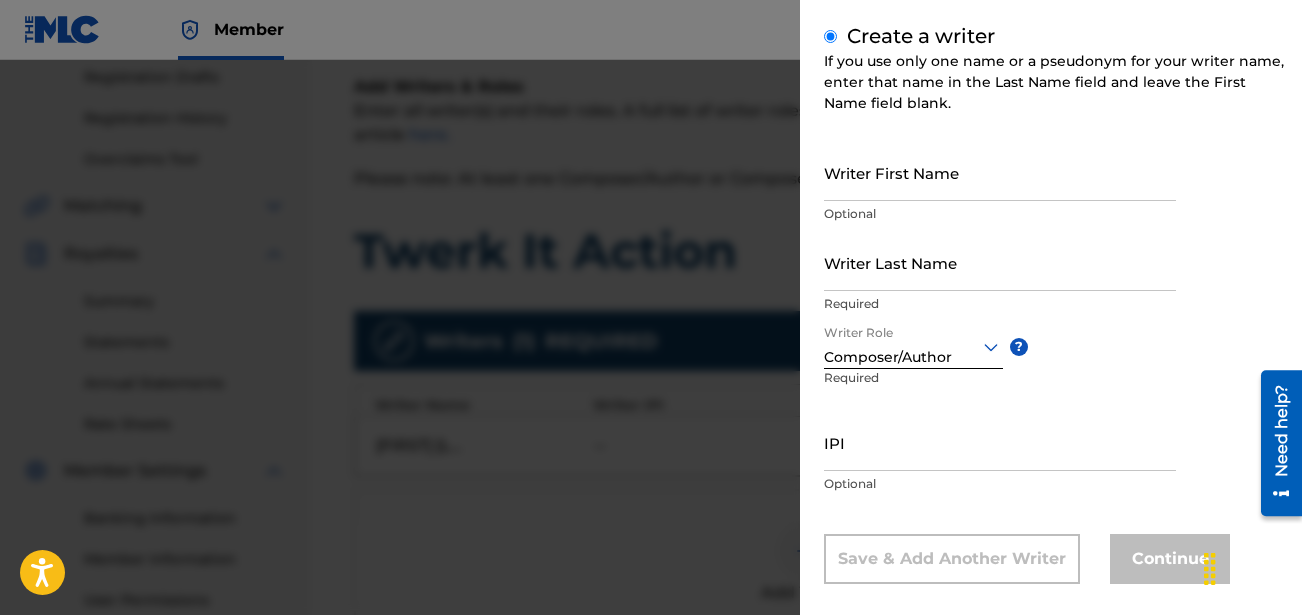 scroll, scrollTop: 253, scrollLeft: 0, axis: vertical 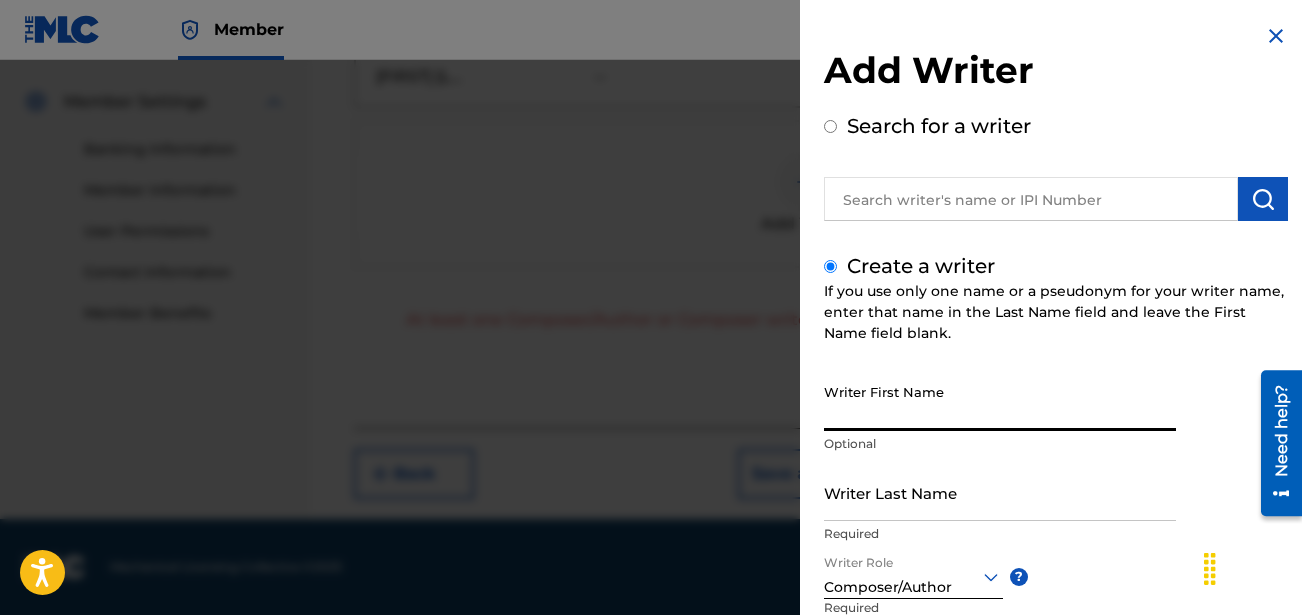 click on "Writer First Name" at bounding box center (1000, 402) 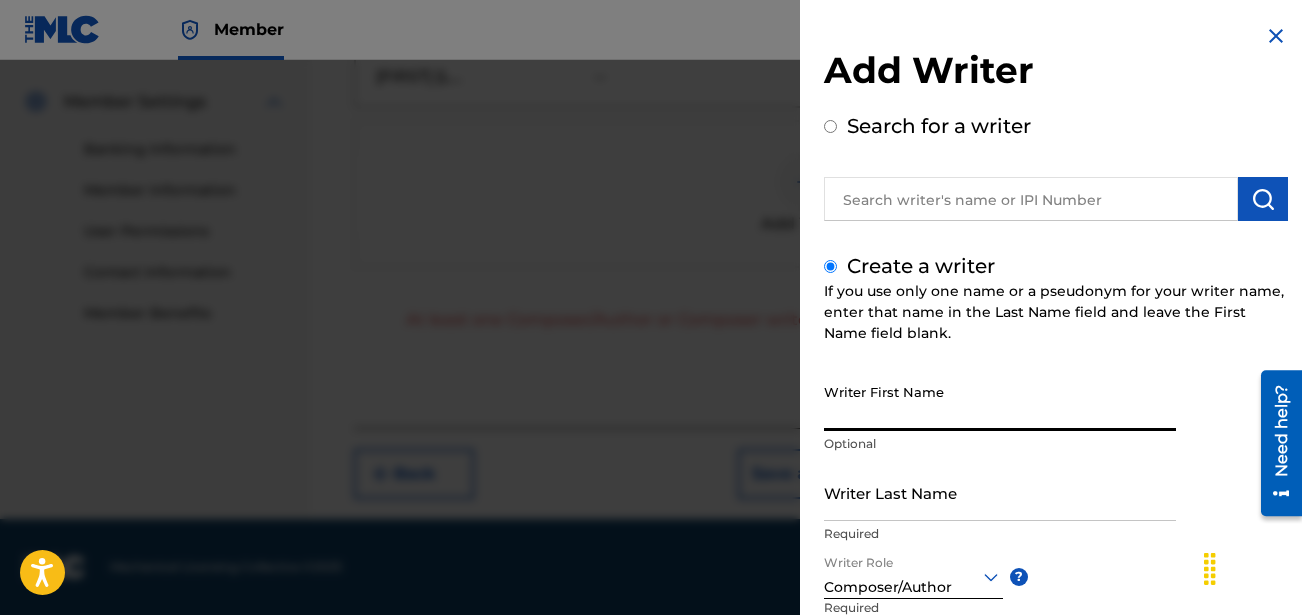 type on "j" 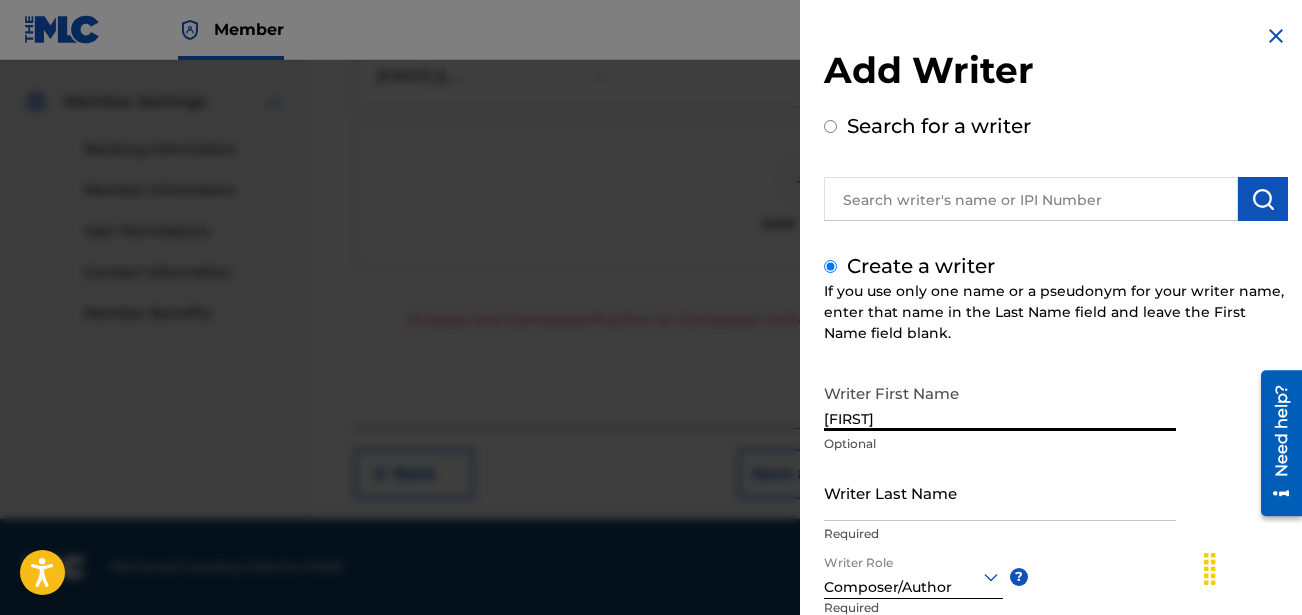 type on "[FIRST]" 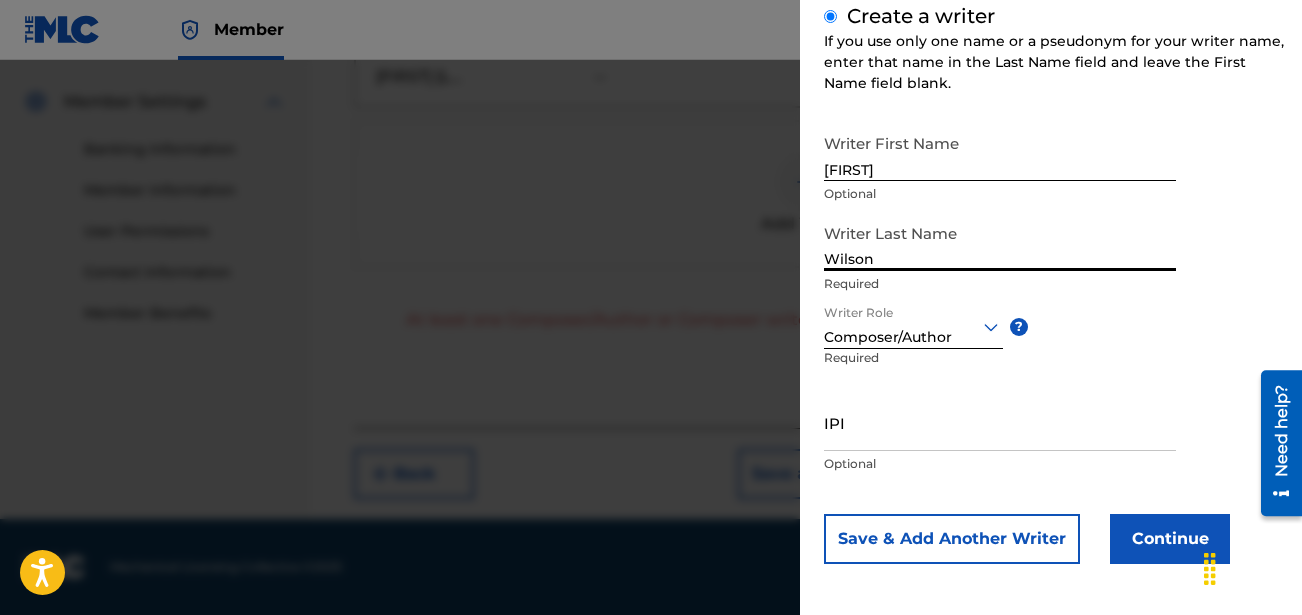 scroll, scrollTop: 253, scrollLeft: 0, axis: vertical 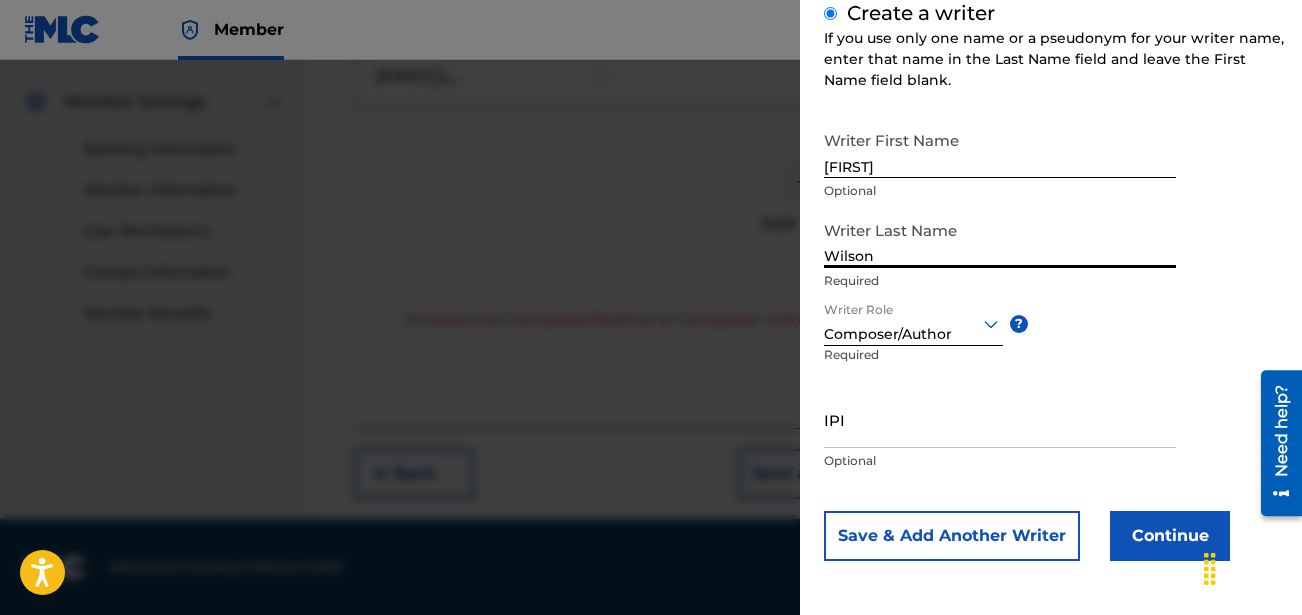 type on "Wilson" 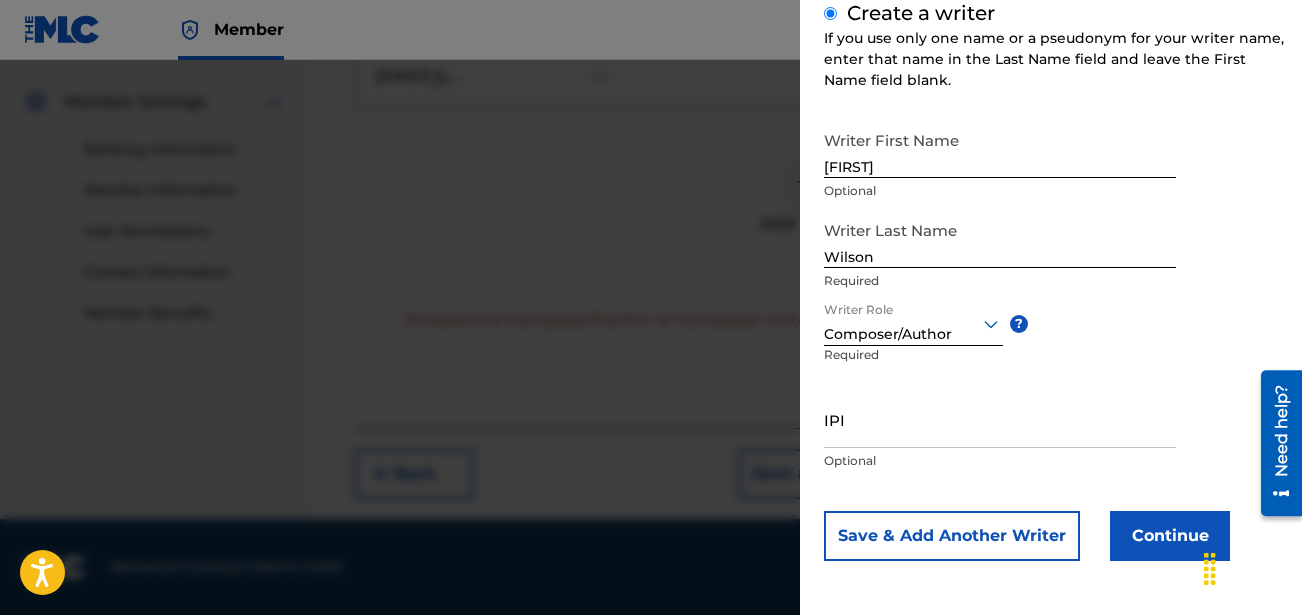 click on "Save & Add Another Writer" at bounding box center (952, 536) 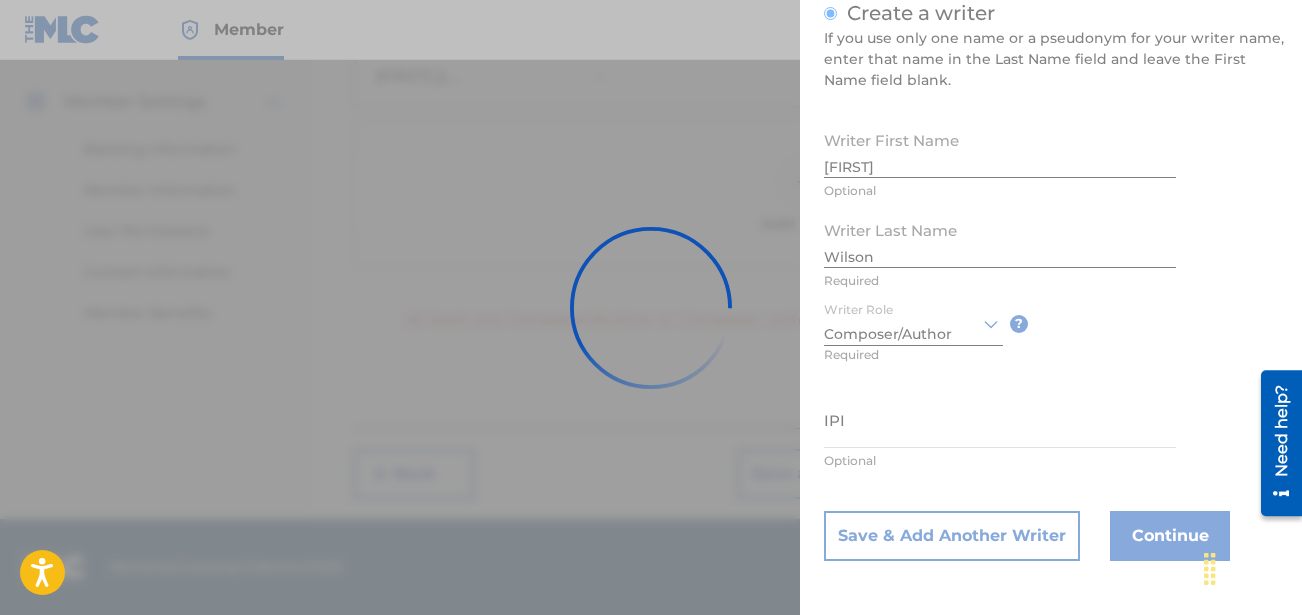 type 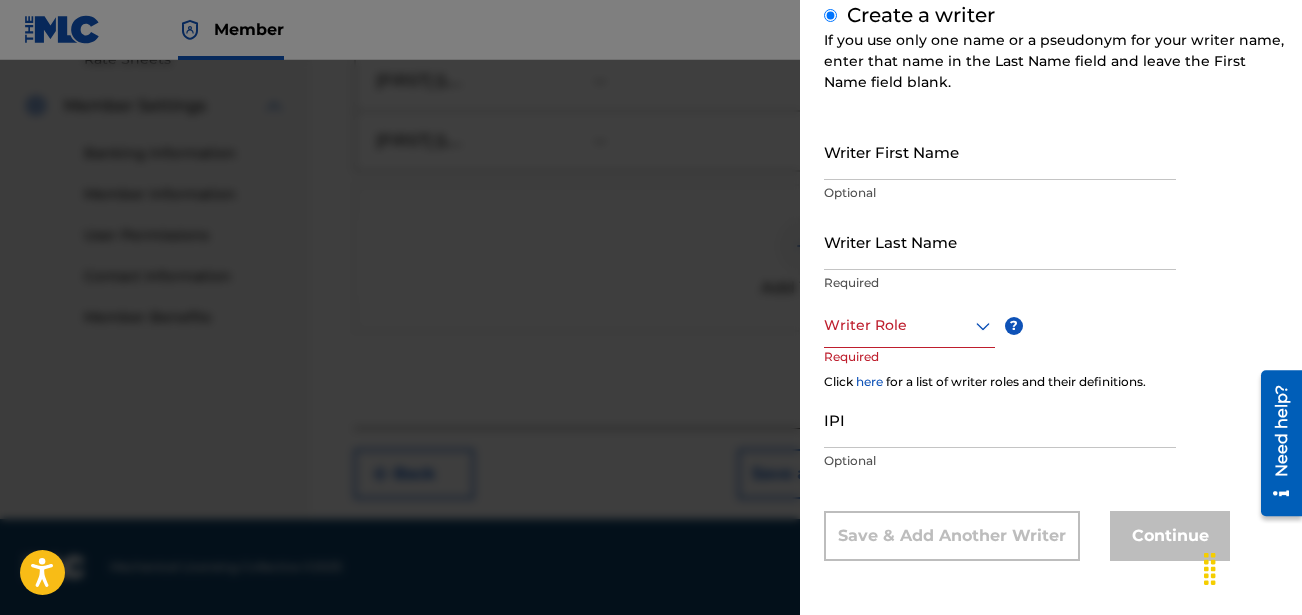 scroll, scrollTop: 251, scrollLeft: 0, axis: vertical 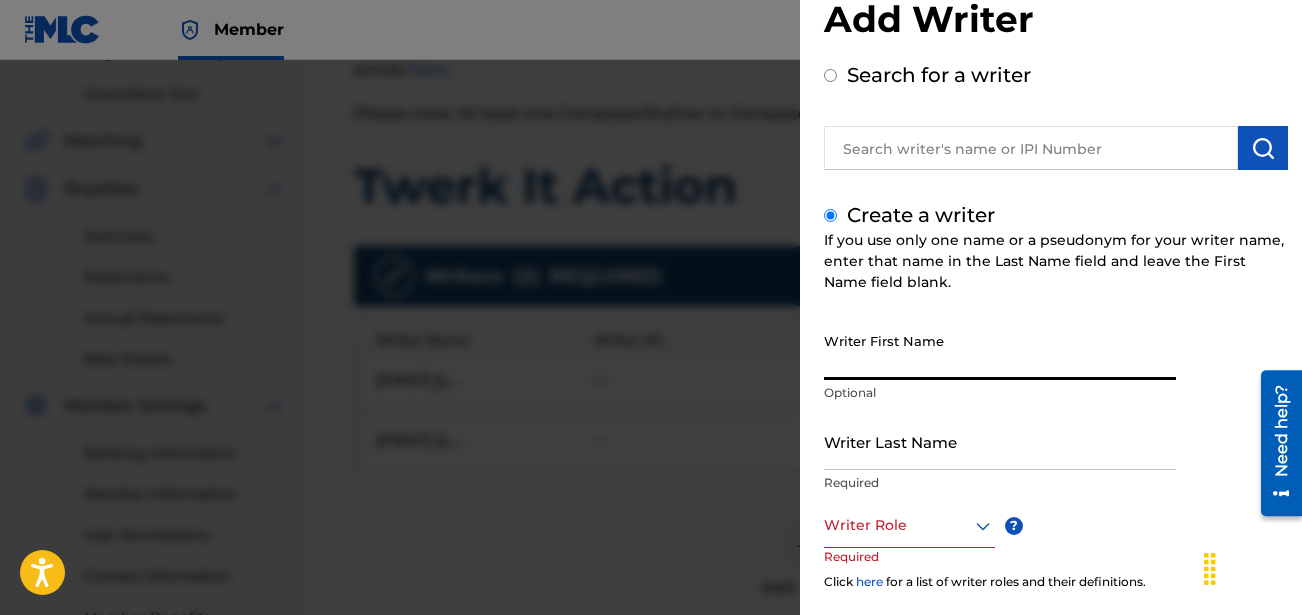 click on "Writer First Name" at bounding box center (1000, 351) 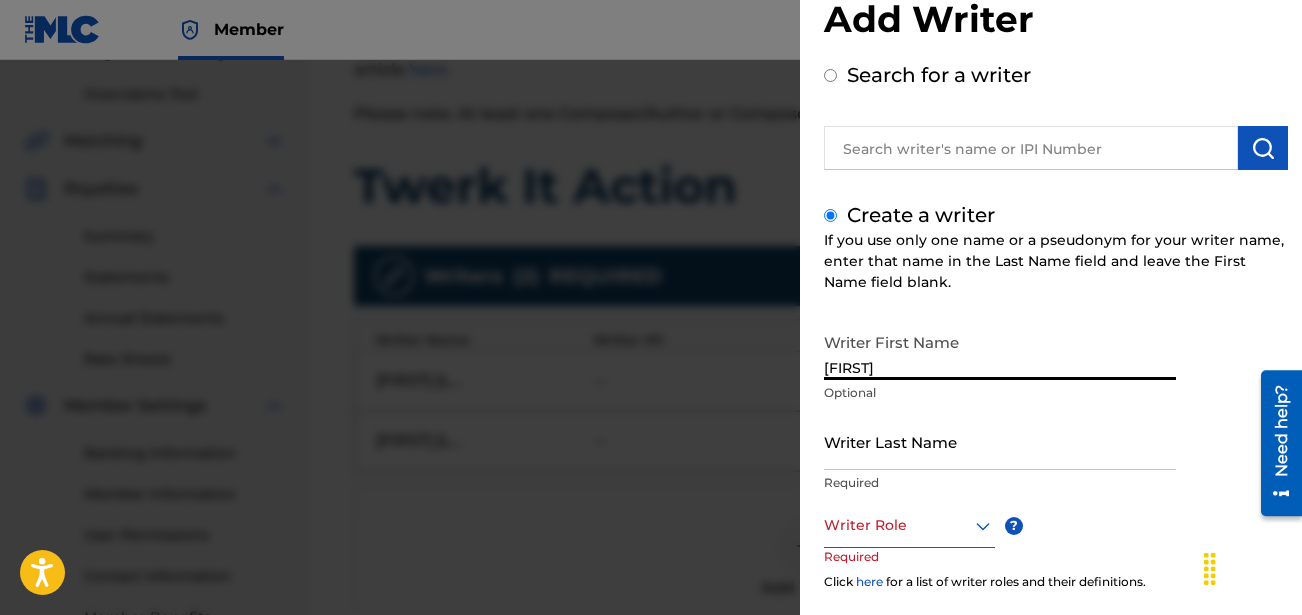 type on "[FIRST]" 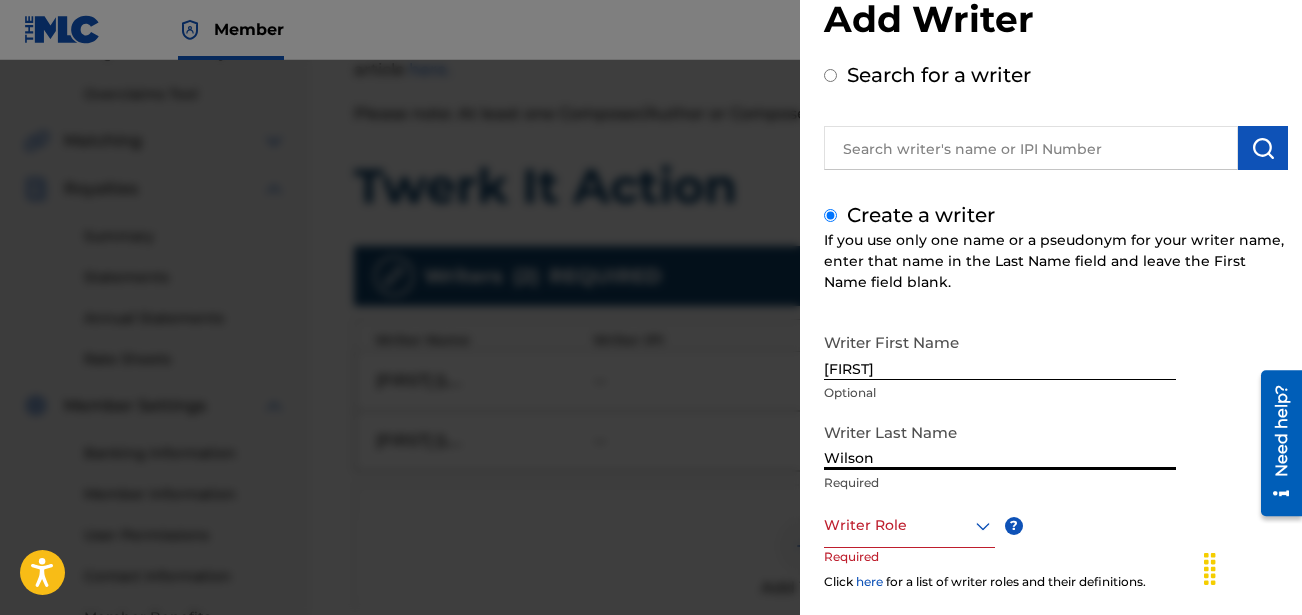 type on "Wilson" 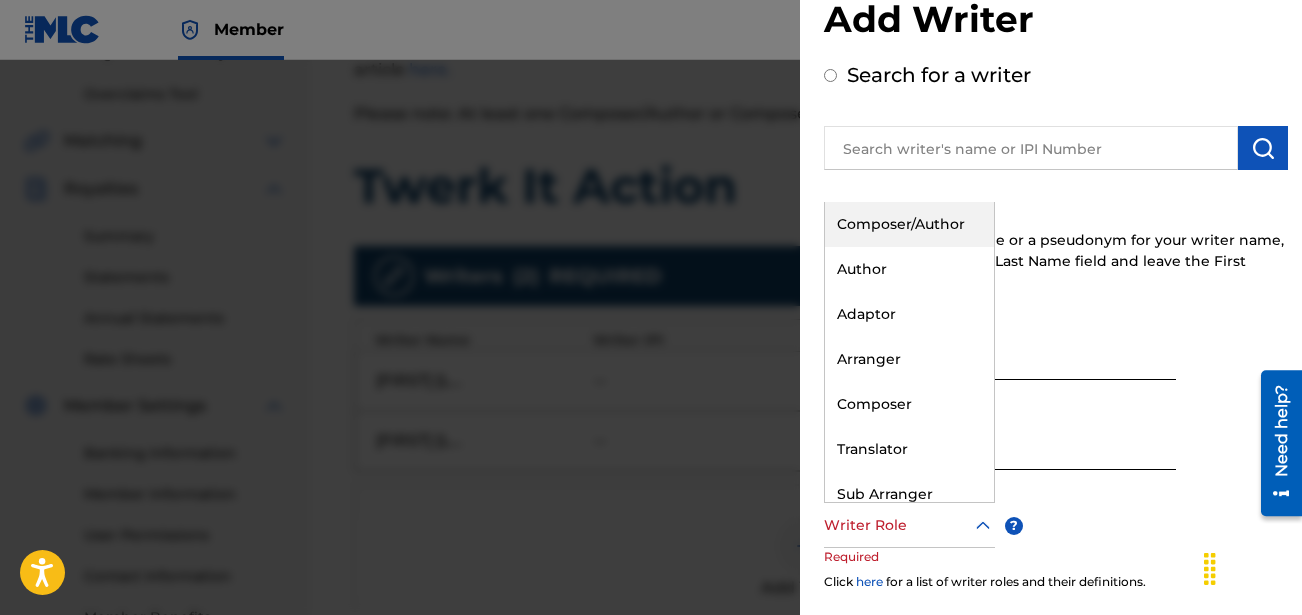 click 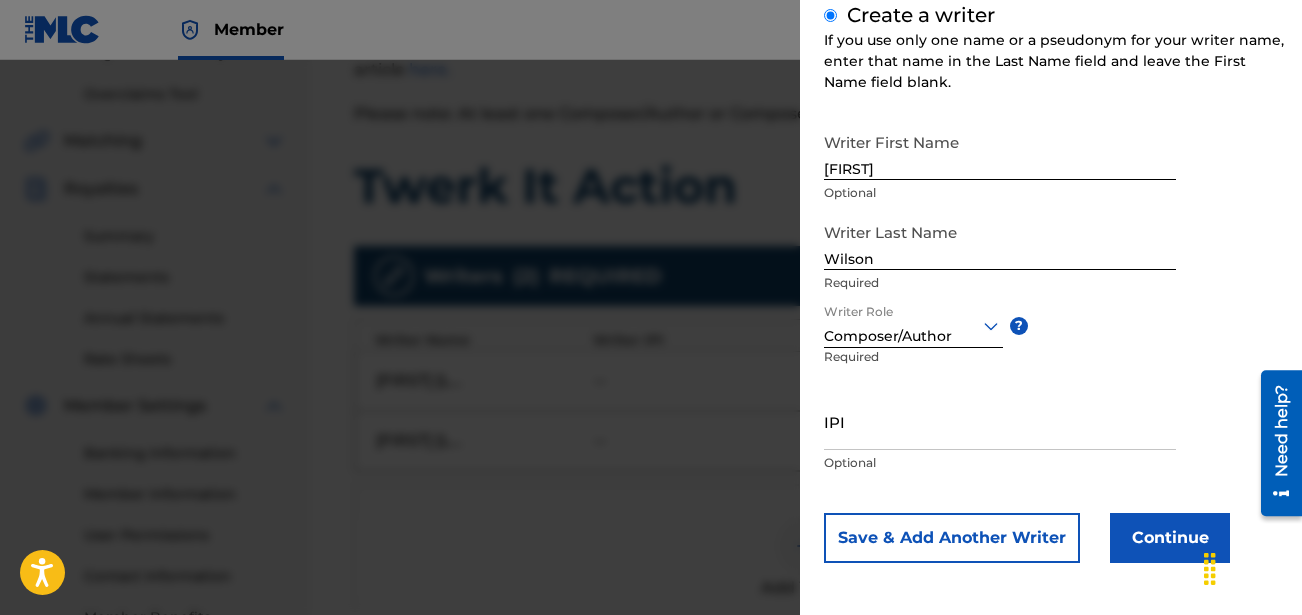 scroll, scrollTop: 253, scrollLeft: 0, axis: vertical 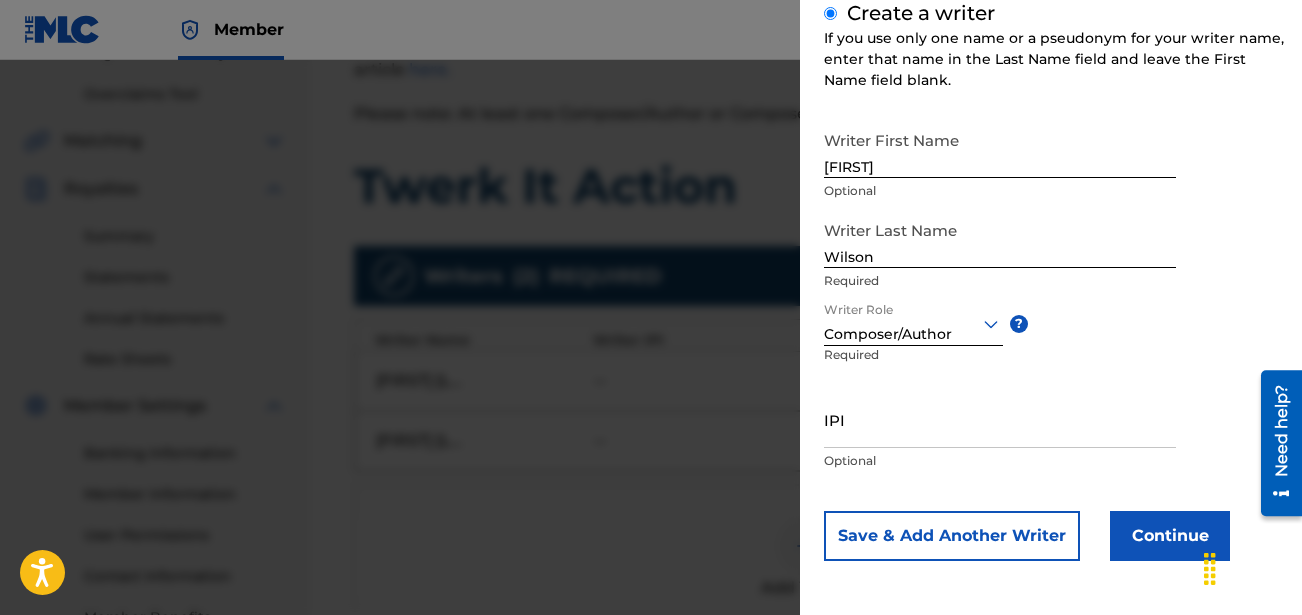 click on "Save & Add Another Writer" at bounding box center (952, 536) 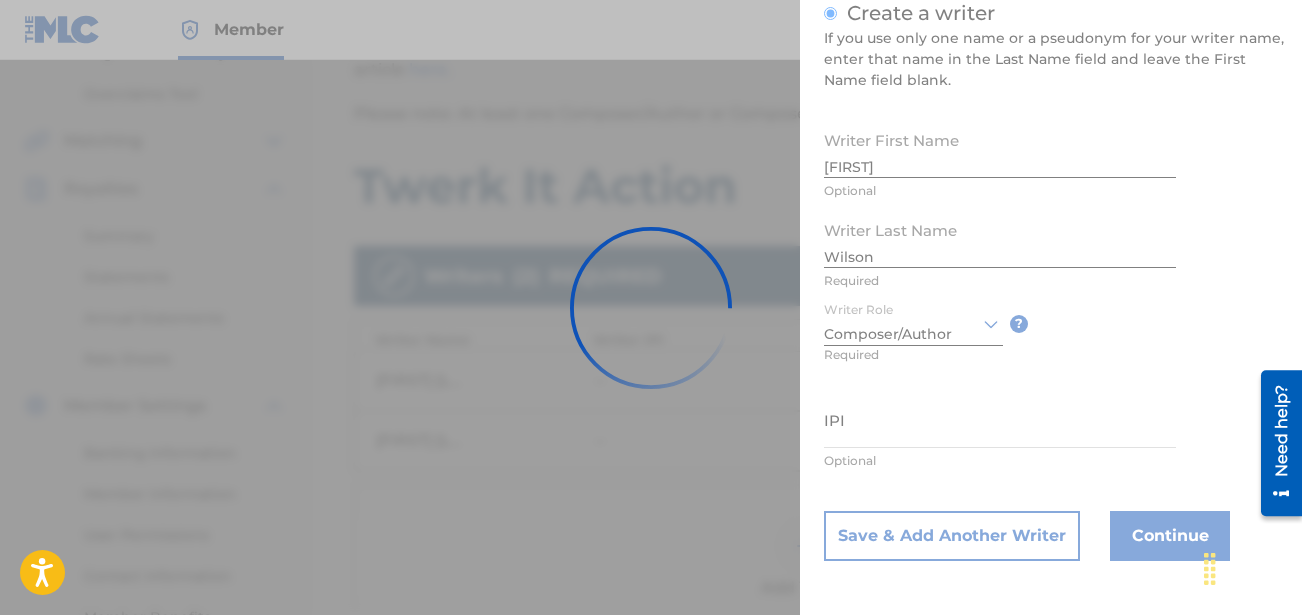 type 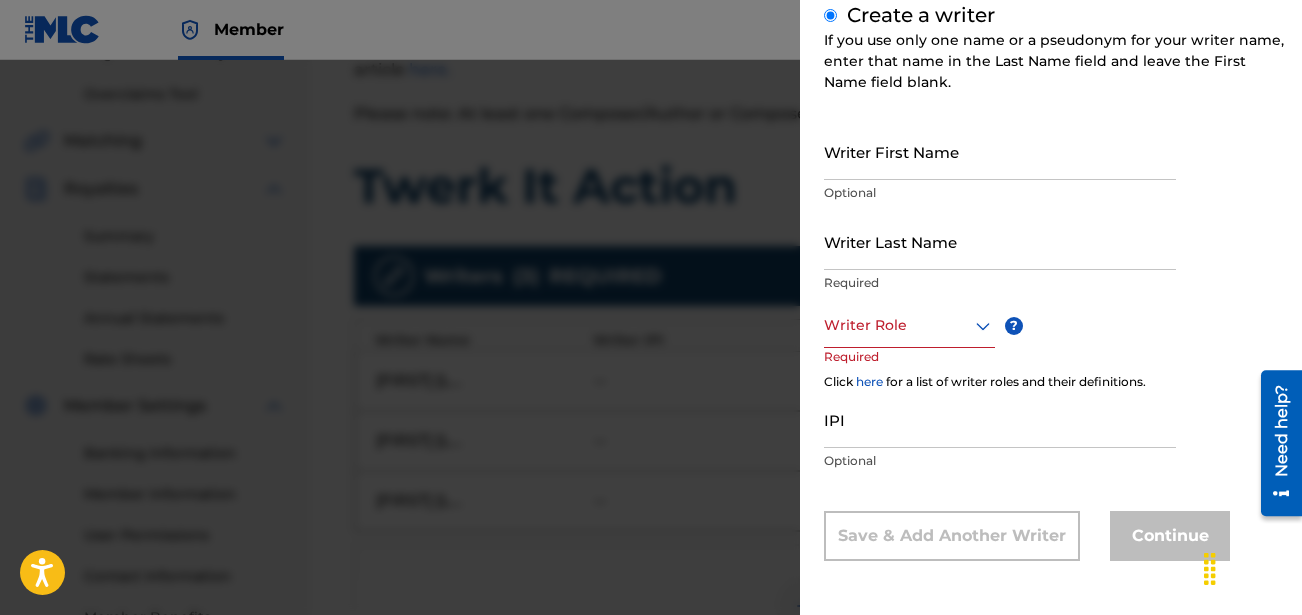 scroll, scrollTop: 251, scrollLeft: 0, axis: vertical 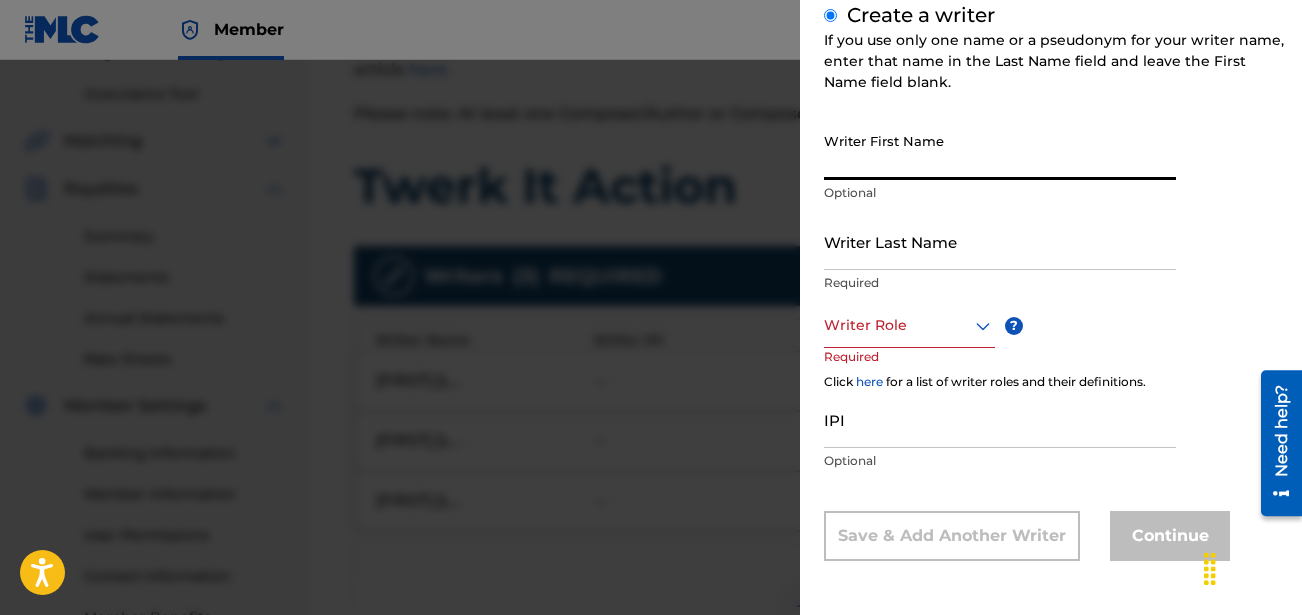 click on "Writer First Name" at bounding box center [1000, 151] 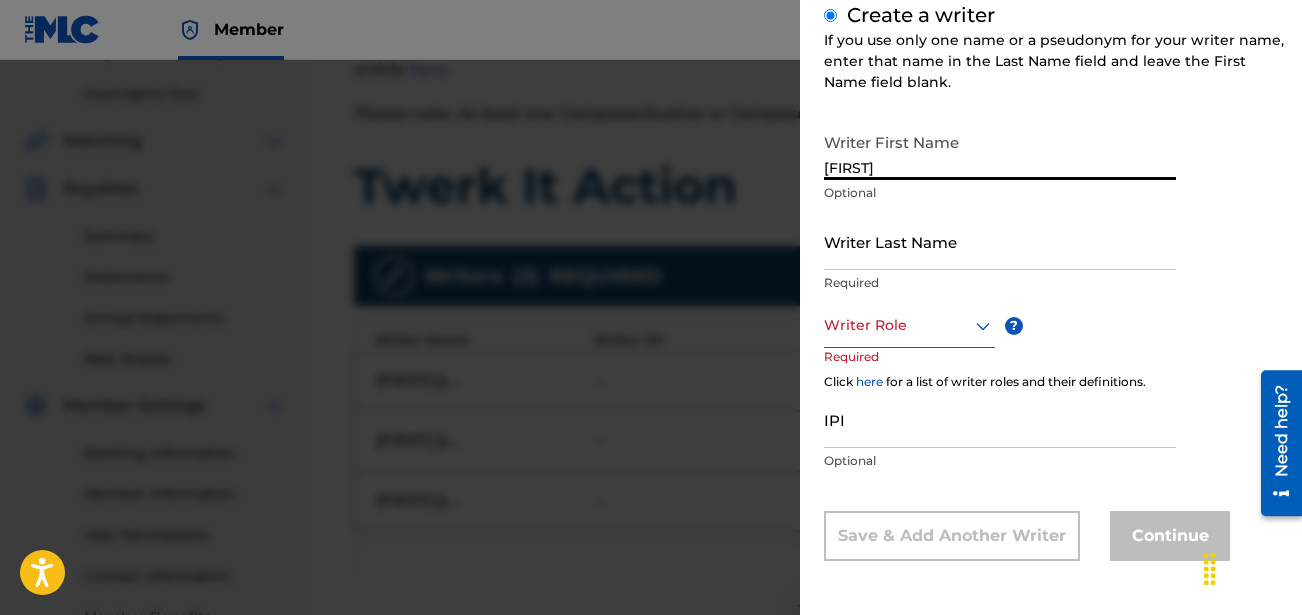 type on "[FIRST]" 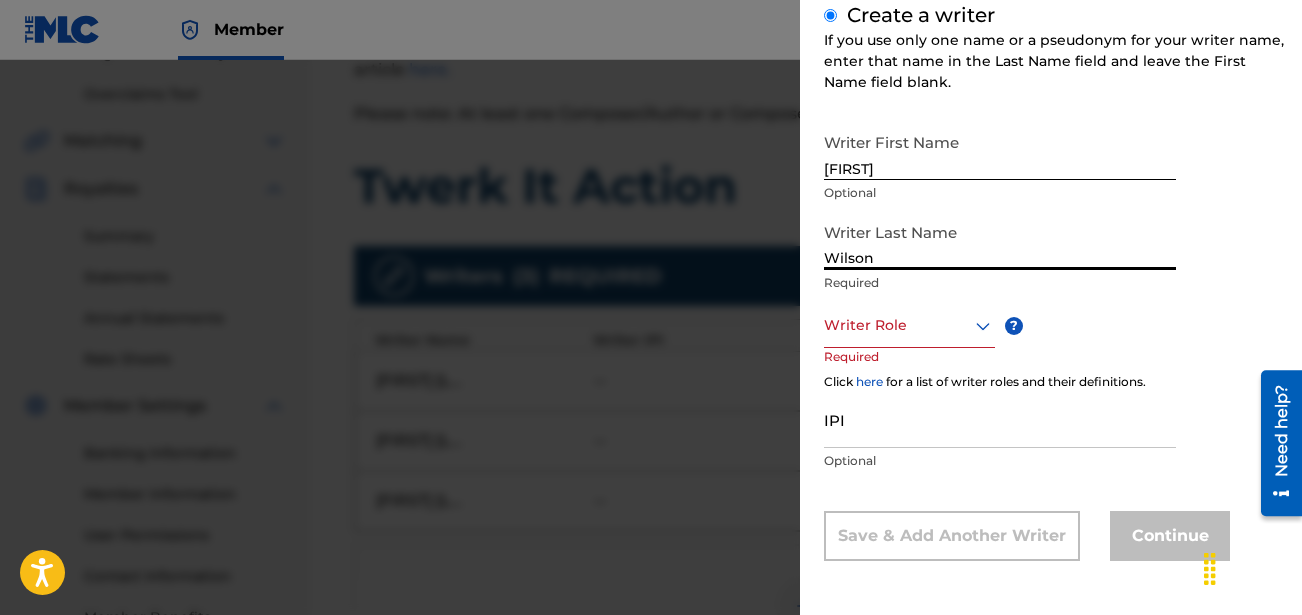 type on "Wilson" 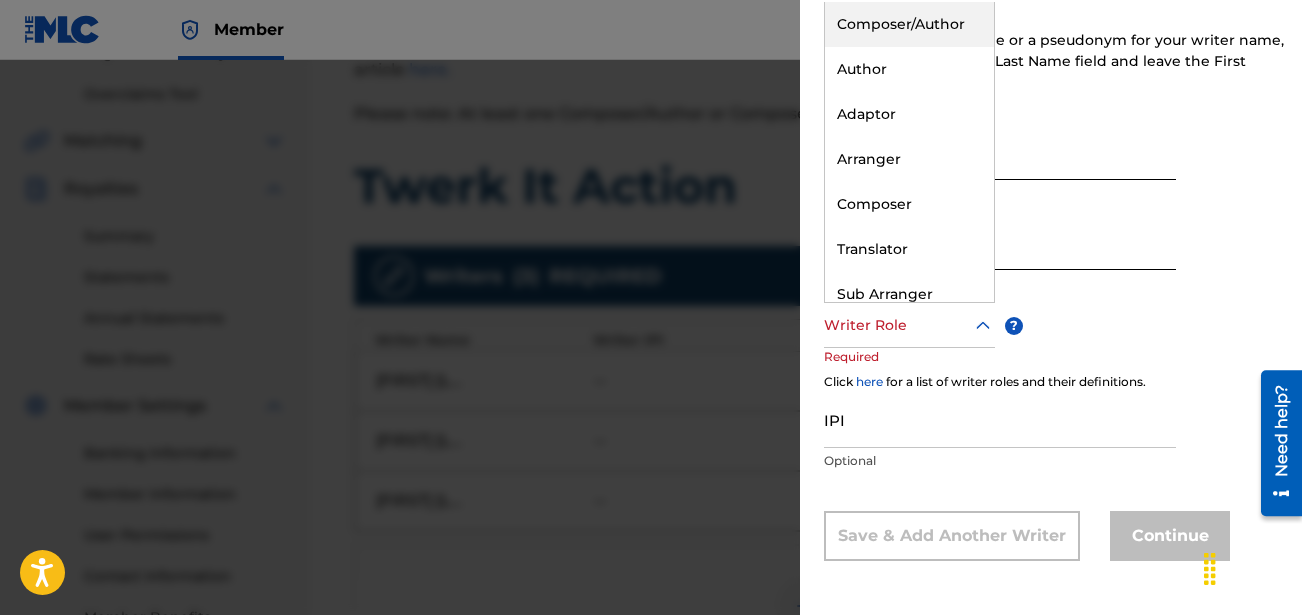 click 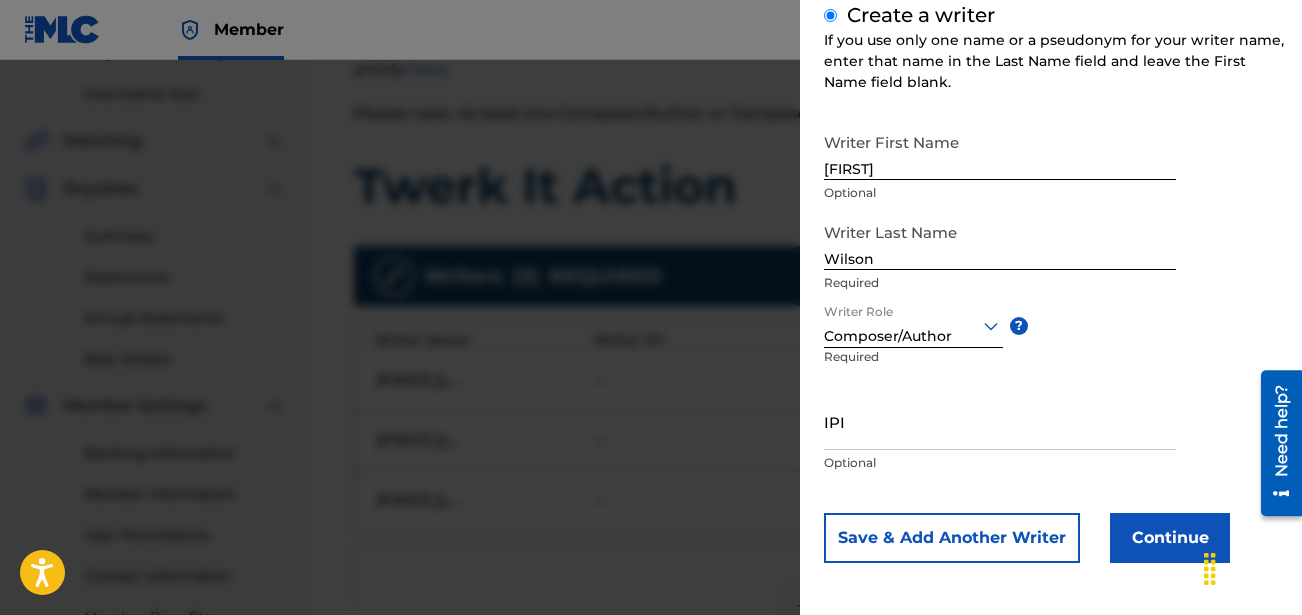 click on "Continue" at bounding box center [1170, 538] 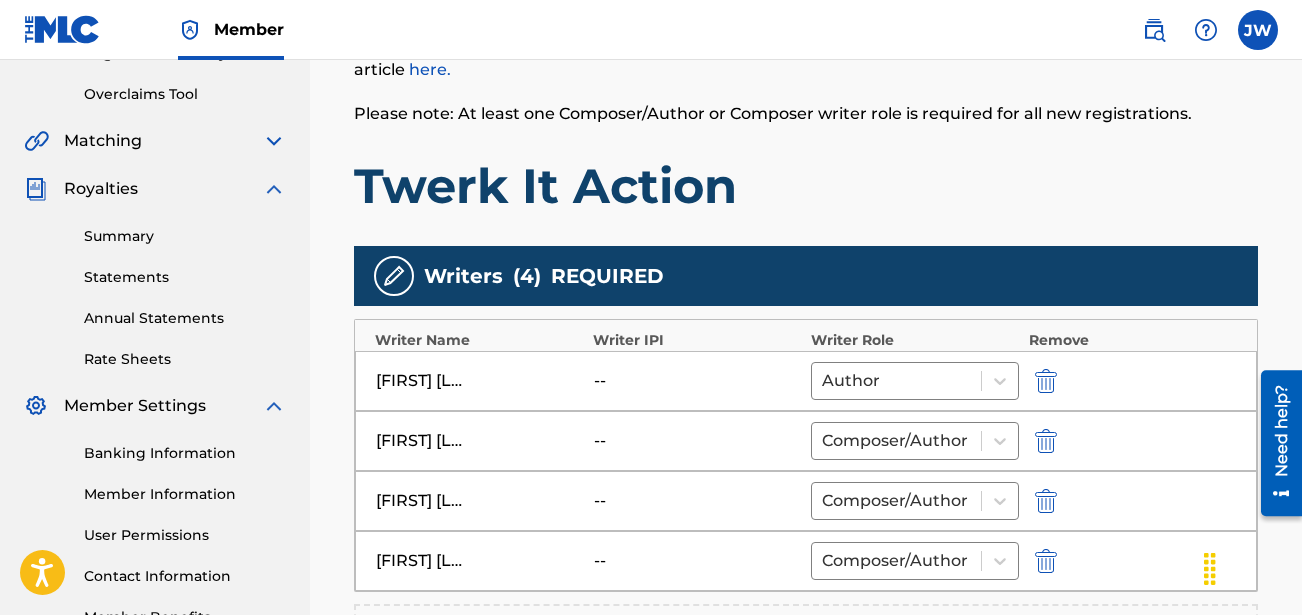 click at bounding box center [1046, 381] 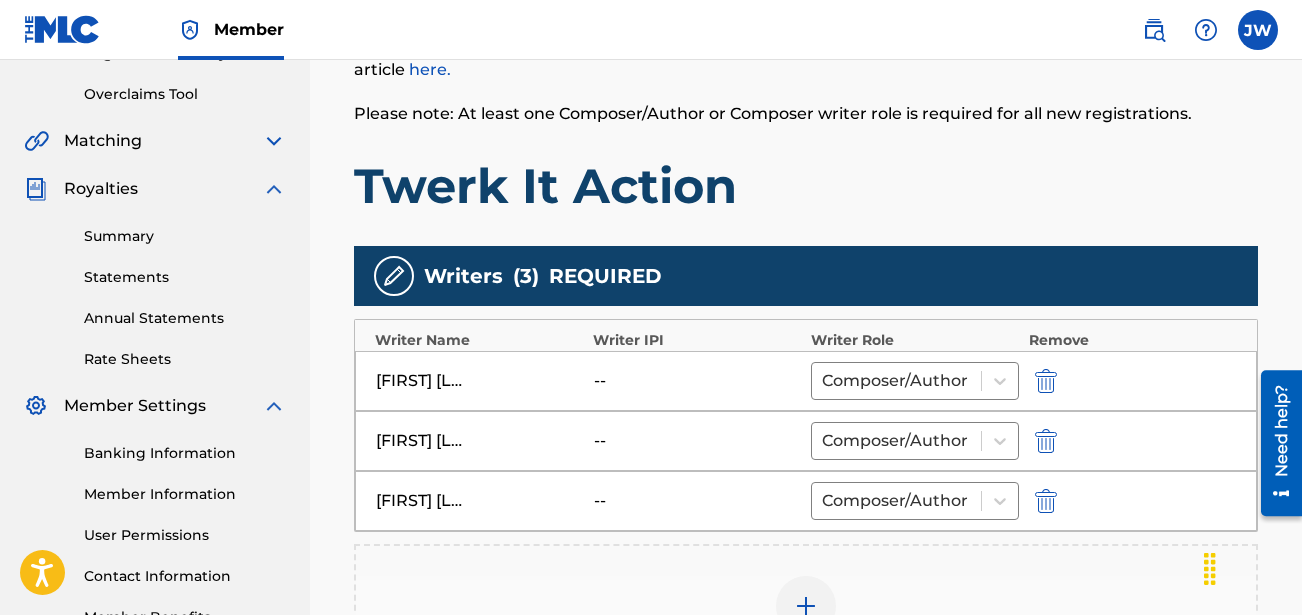 click at bounding box center [1046, 441] 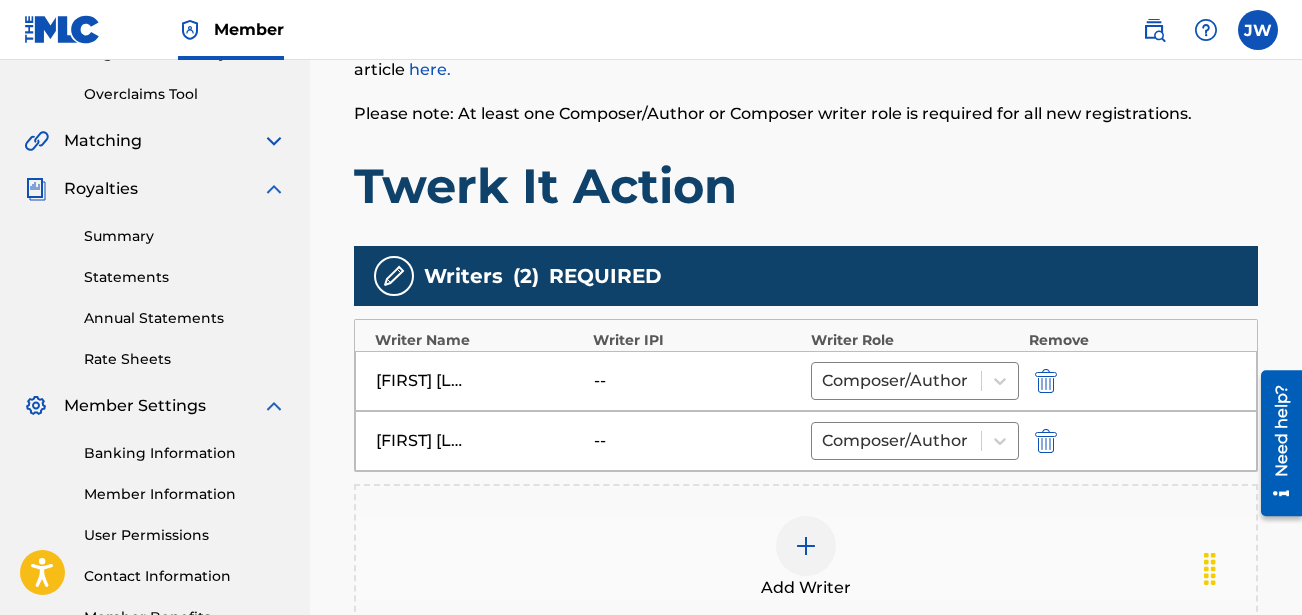 click at bounding box center [1046, 441] 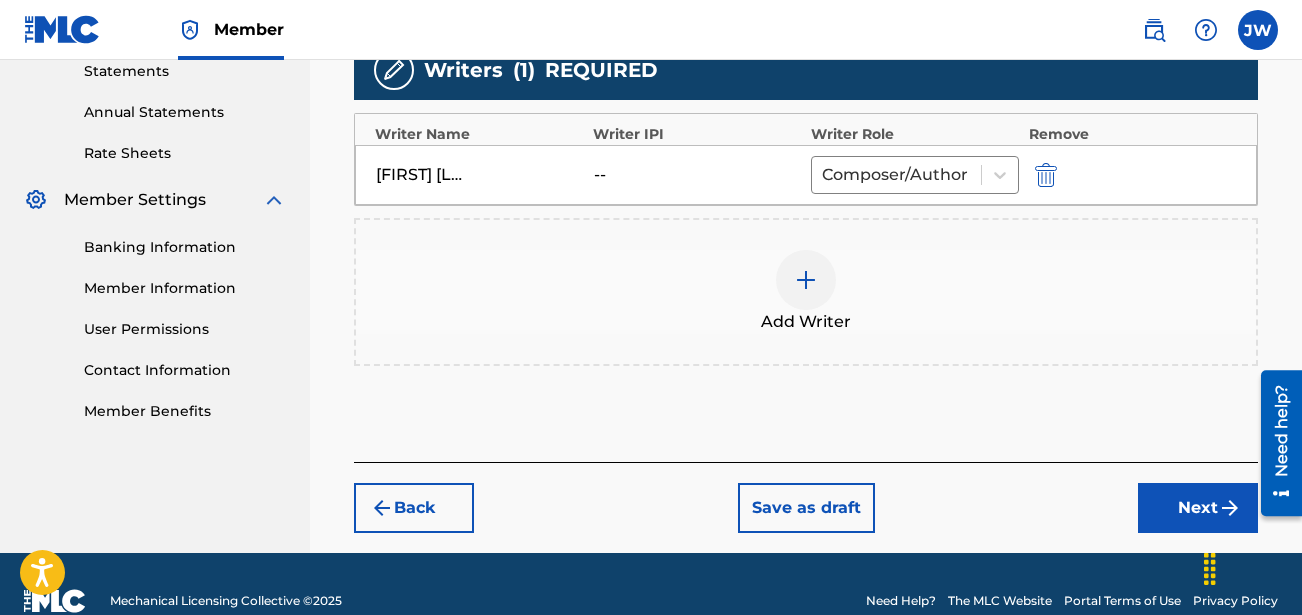scroll, scrollTop: 645, scrollLeft: 0, axis: vertical 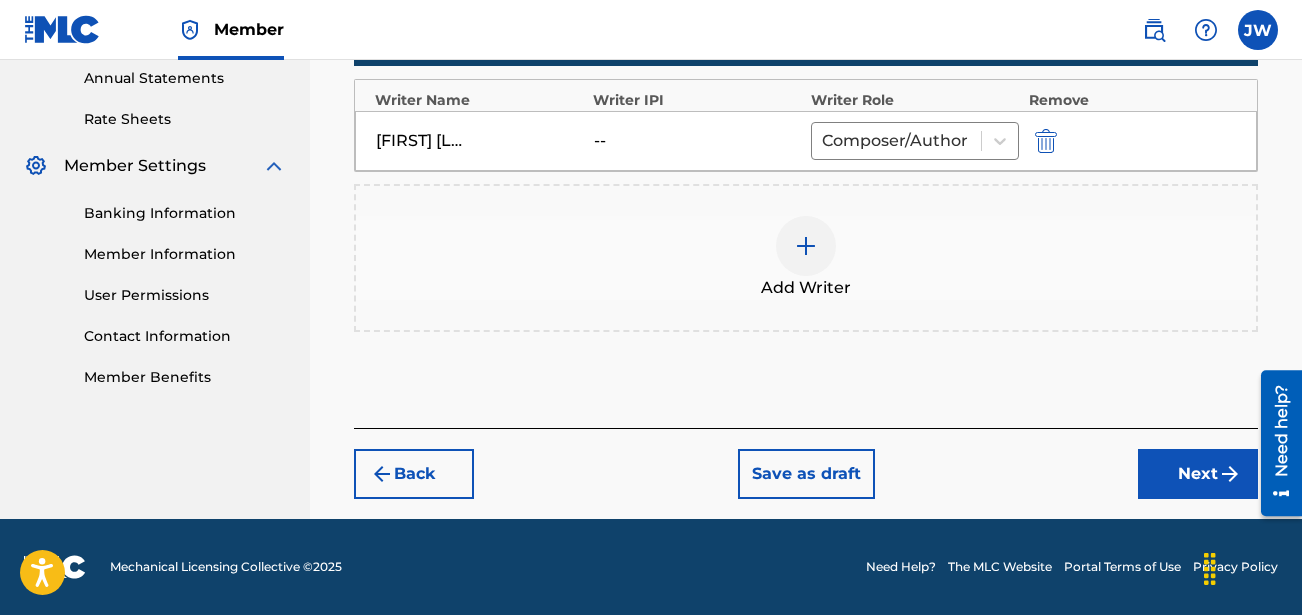 click on "Next" at bounding box center (1198, 474) 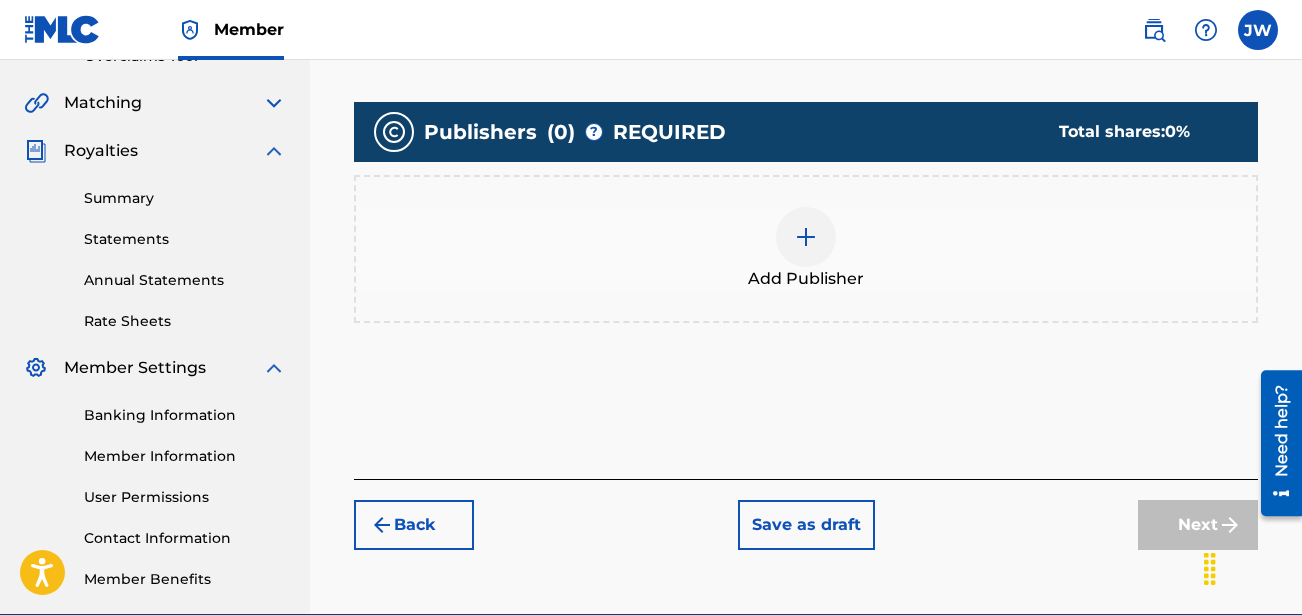 scroll, scrollTop: 490, scrollLeft: 0, axis: vertical 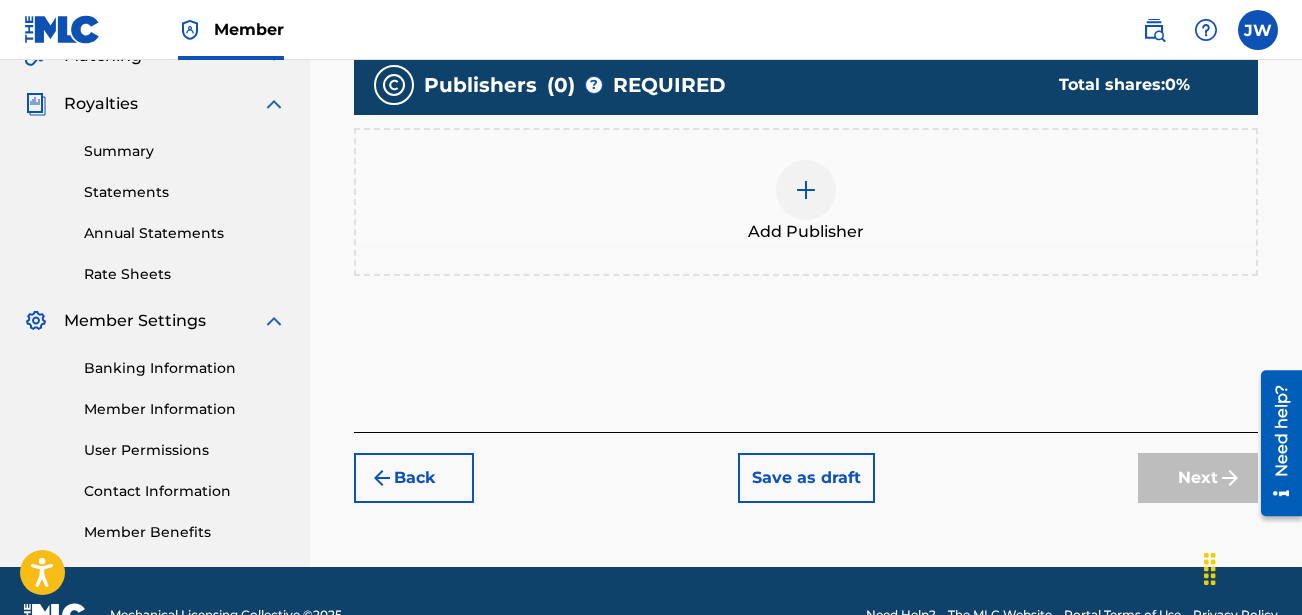 click at bounding box center (806, 190) 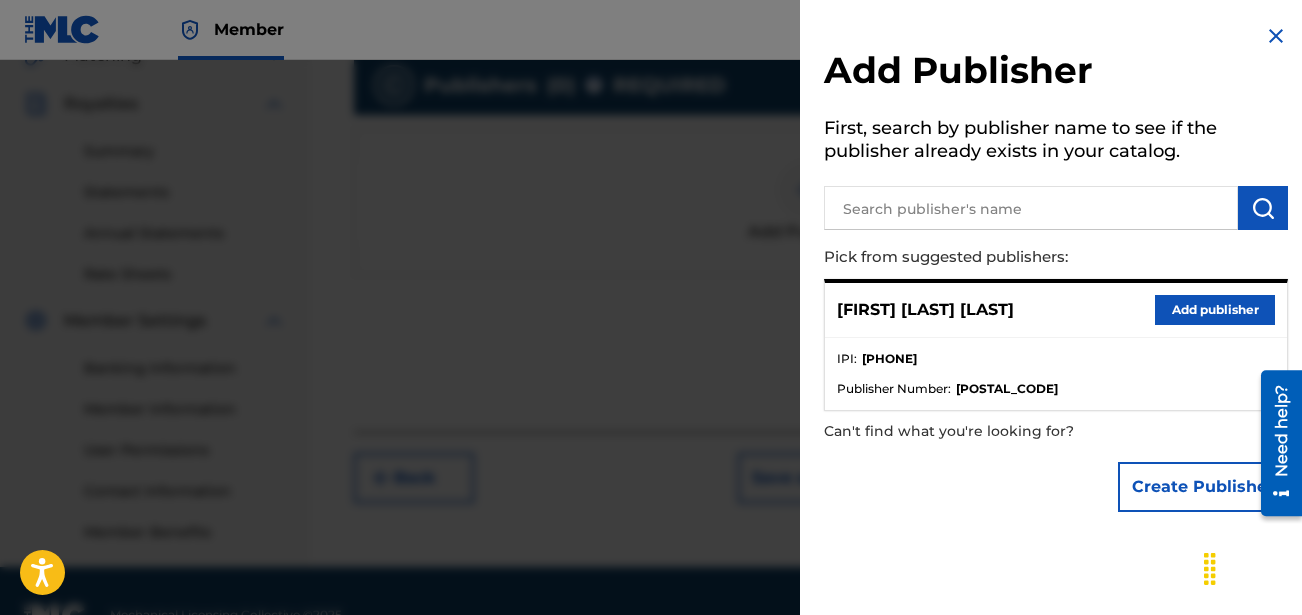 click on "Add publisher" at bounding box center (1215, 310) 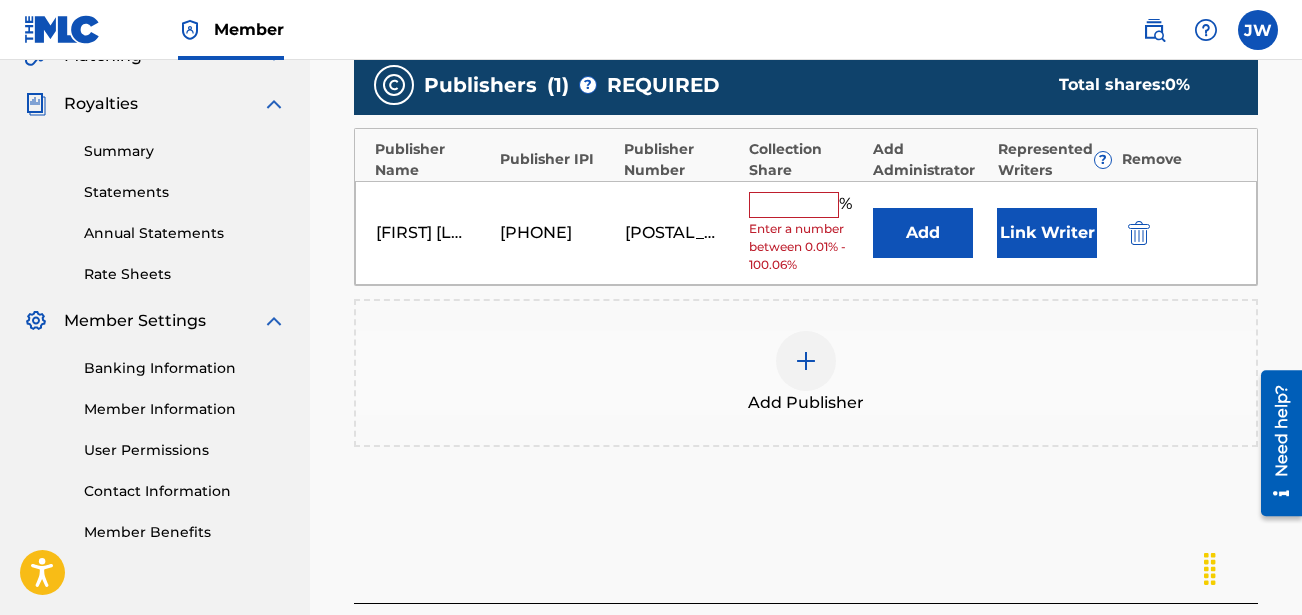 click at bounding box center (794, 205) 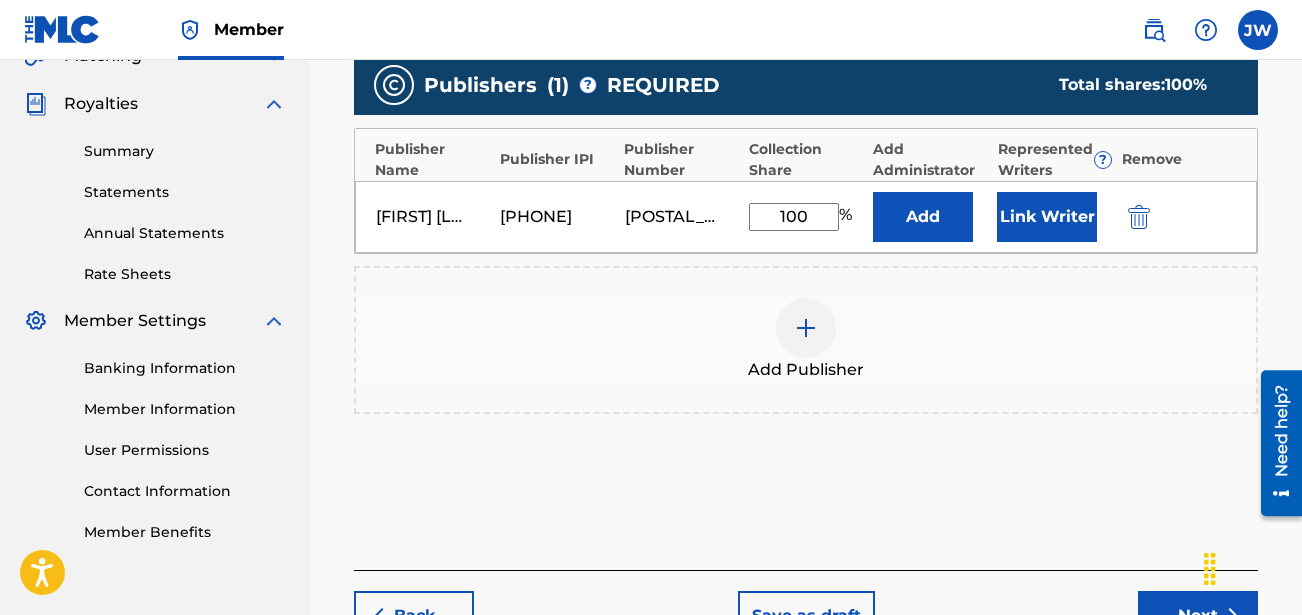 scroll, scrollTop: 590, scrollLeft: 0, axis: vertical 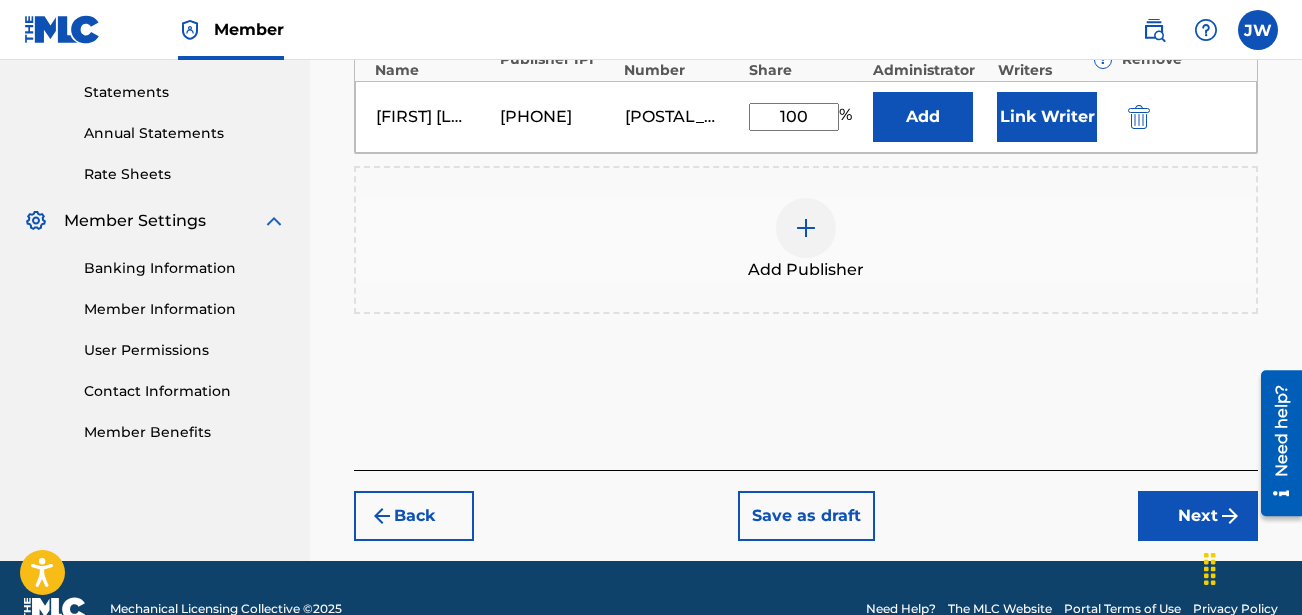 type on "100" 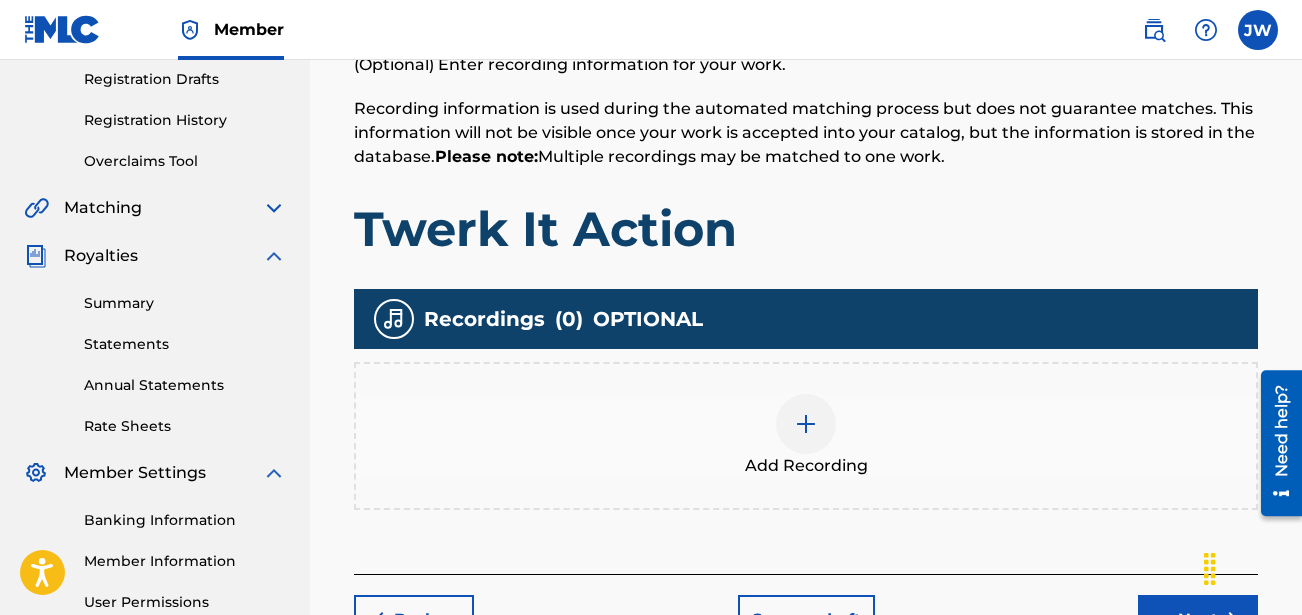 scroll, scrollTop: 290, scrollLeft: 0, axis: vertical 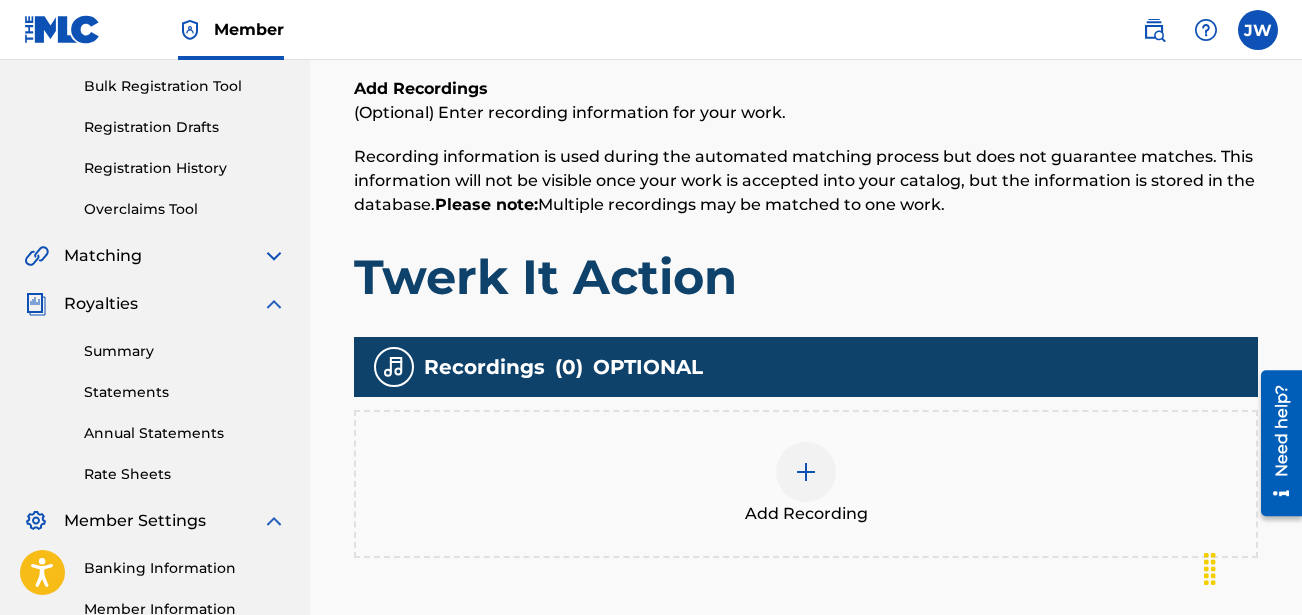 click at bounding box center [806, 472] 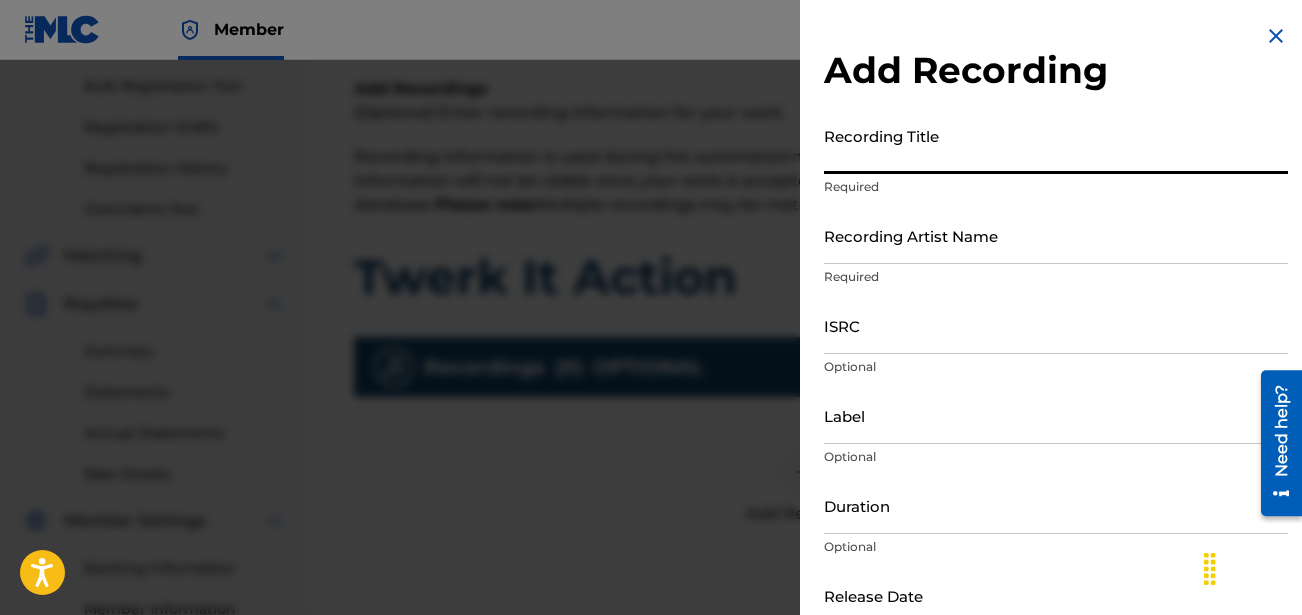 click on "Recording Title" at bounding box center [1056, 145] 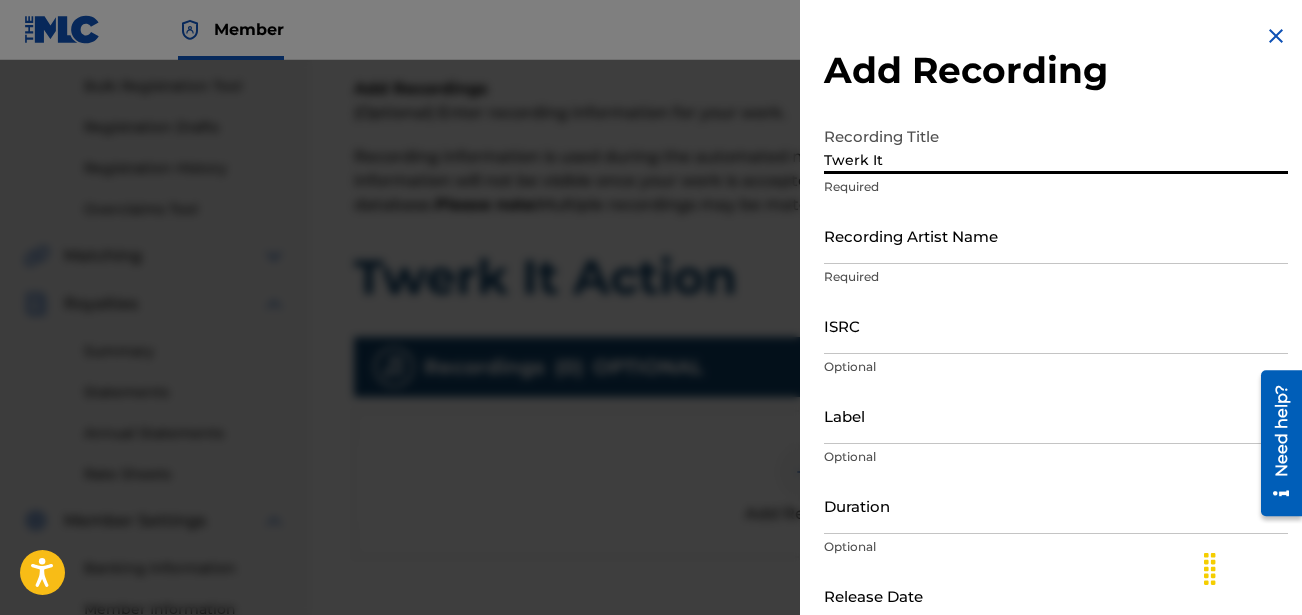 click on "Twerk It" at bounding box center [1056, 145] 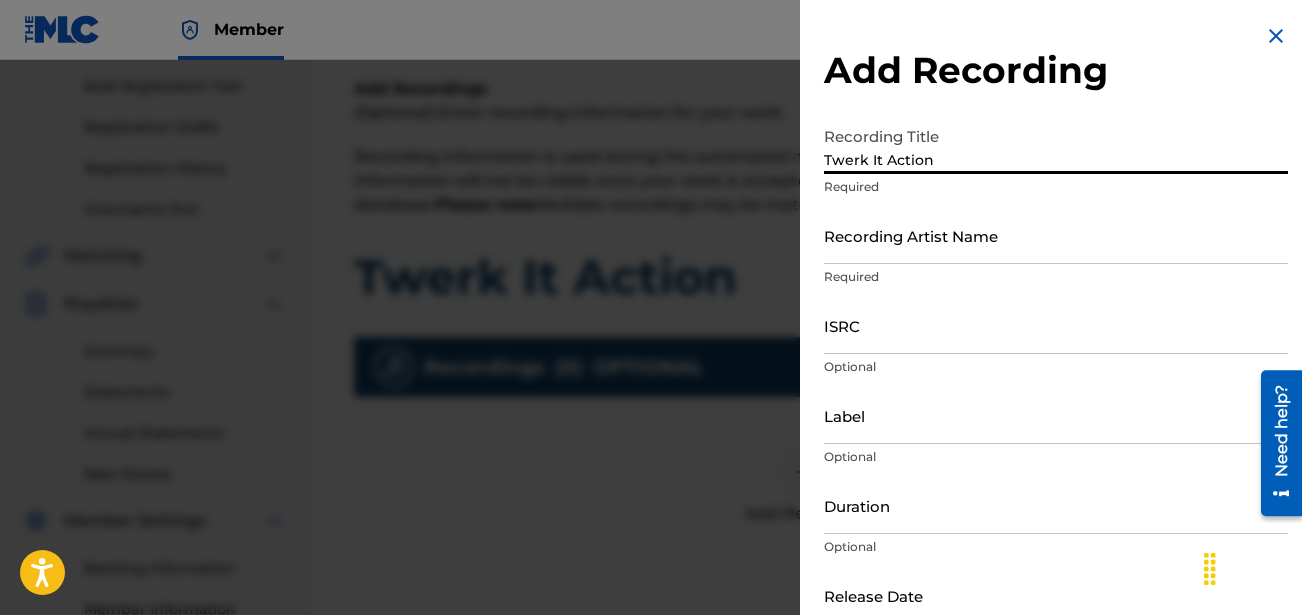 type on "Twerk It Action" 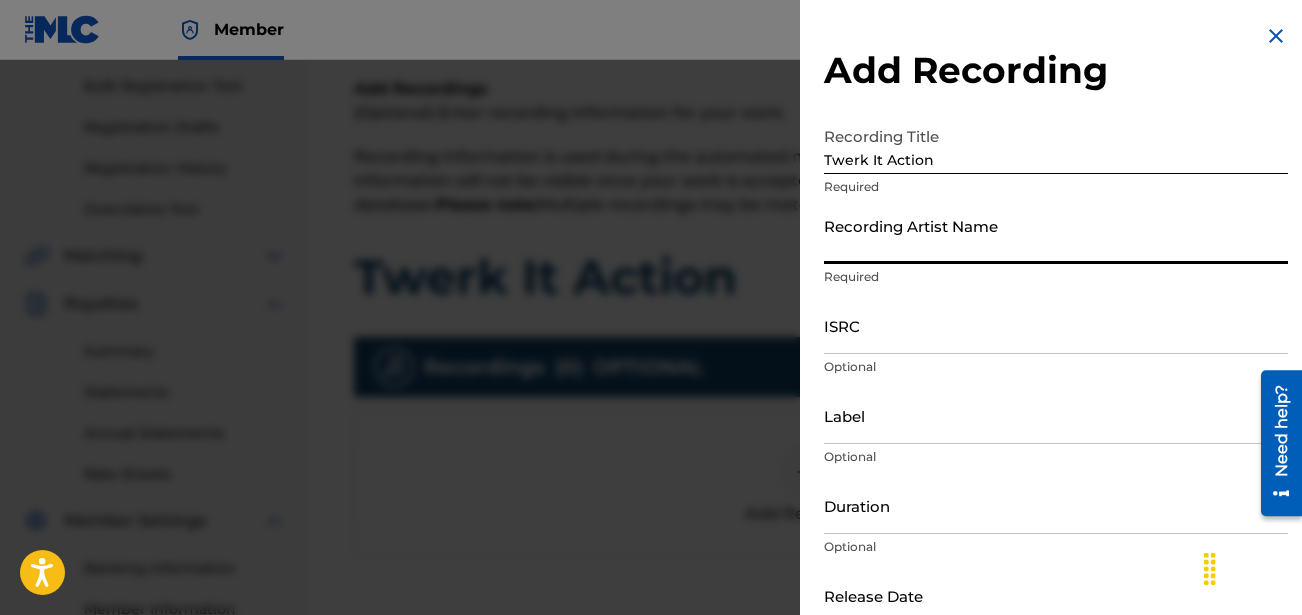 click on "Recording Artist Name" at bounding box center [1056, 235] 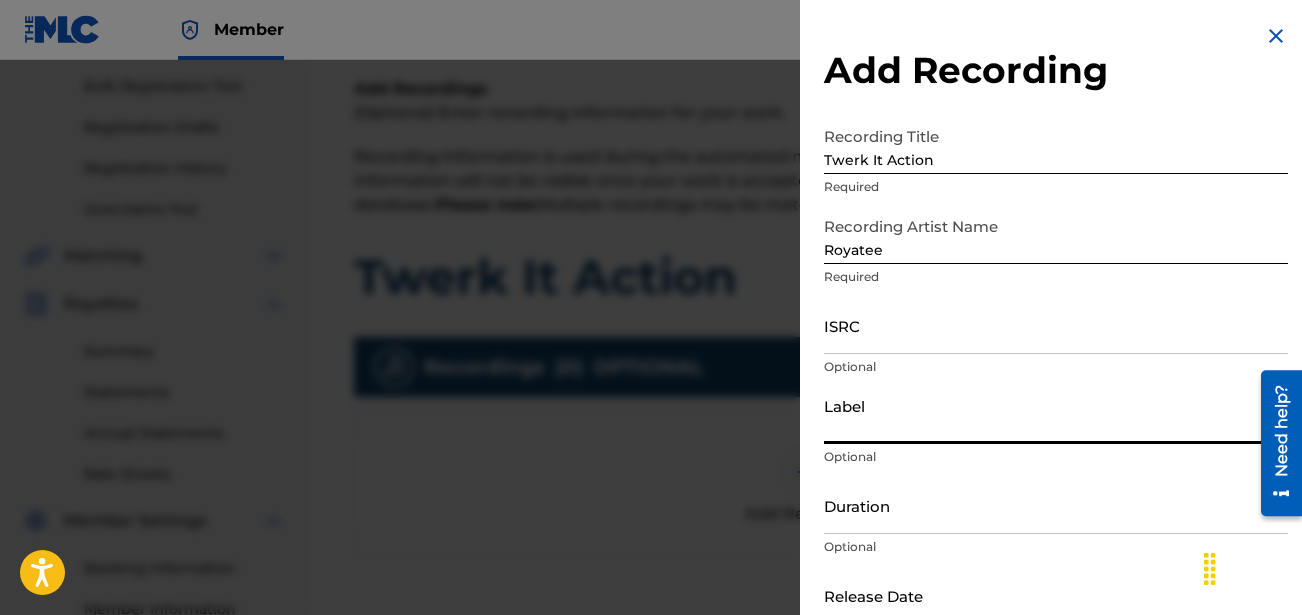 click on "Label" at bounding box center [1056, 415] 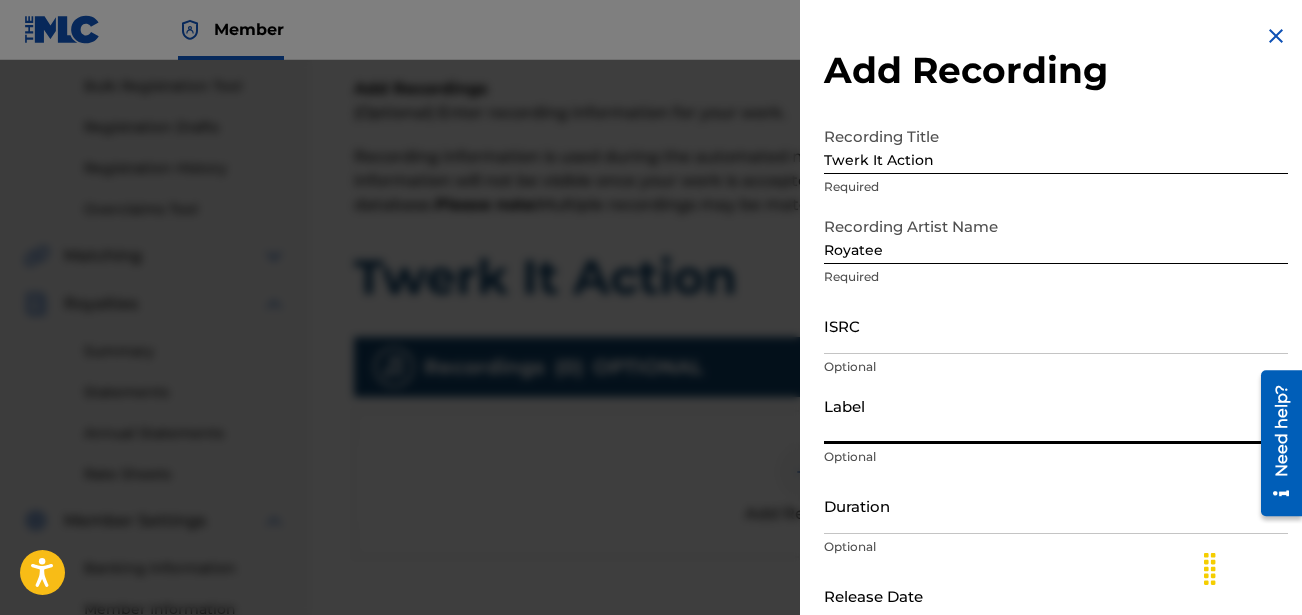 type on "Sannp Music" 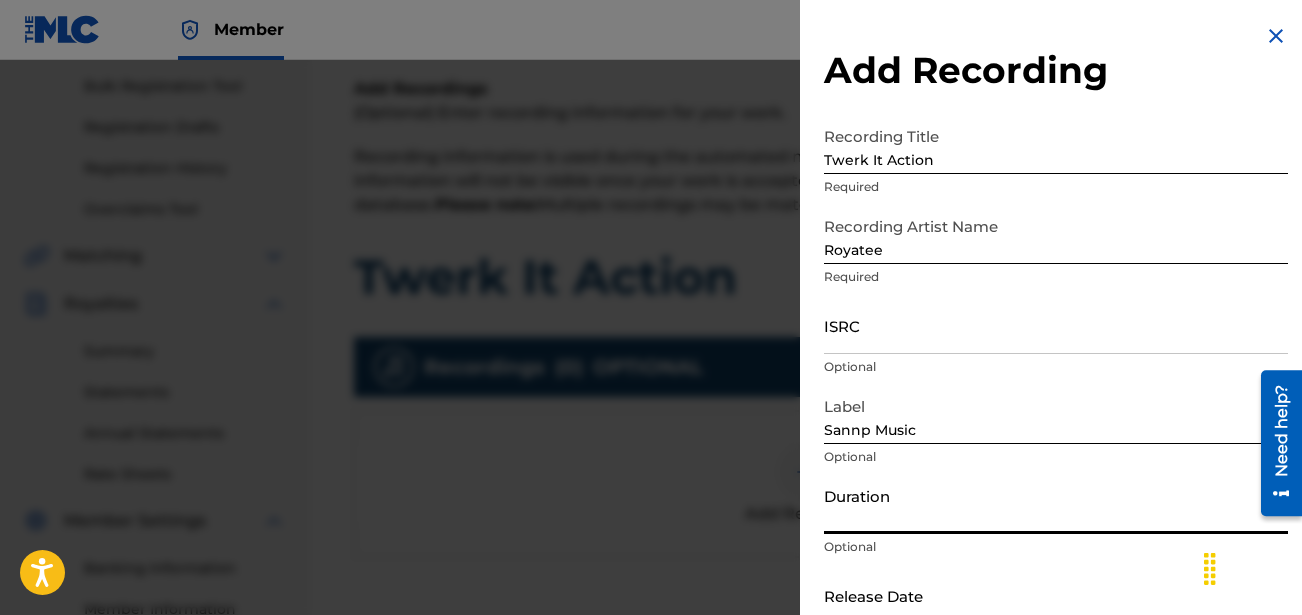 click on "Duration" at bounding box center (1056, 505) 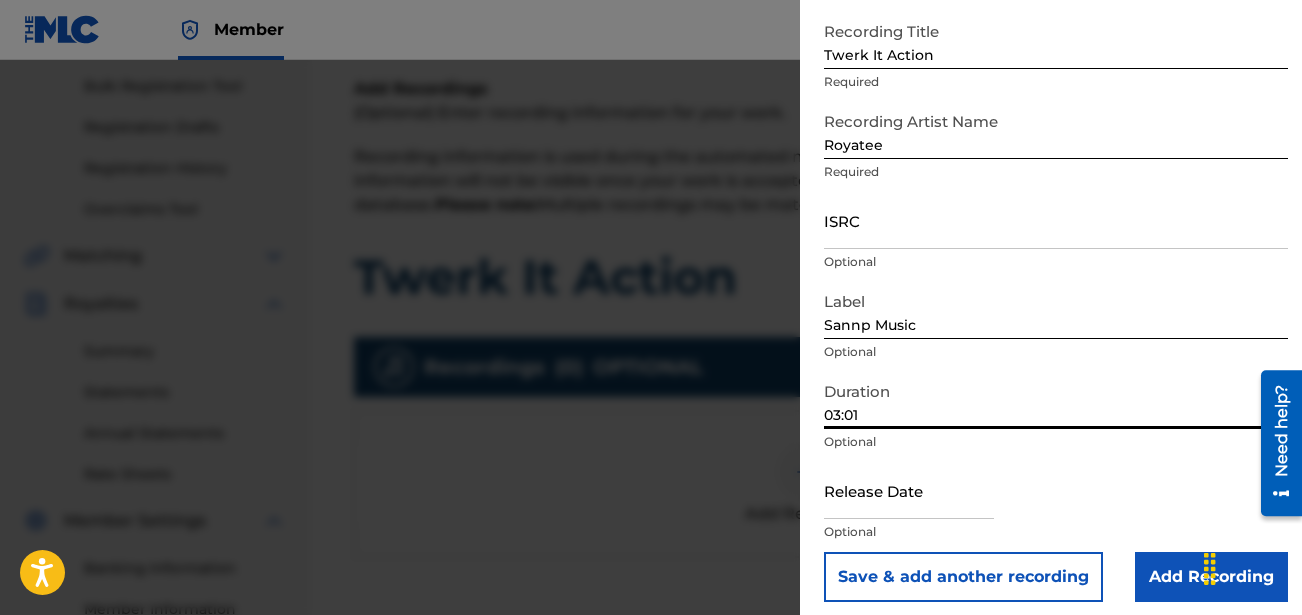scroll, scrollTop: 116, scrollLeft: 0, axis: vertical 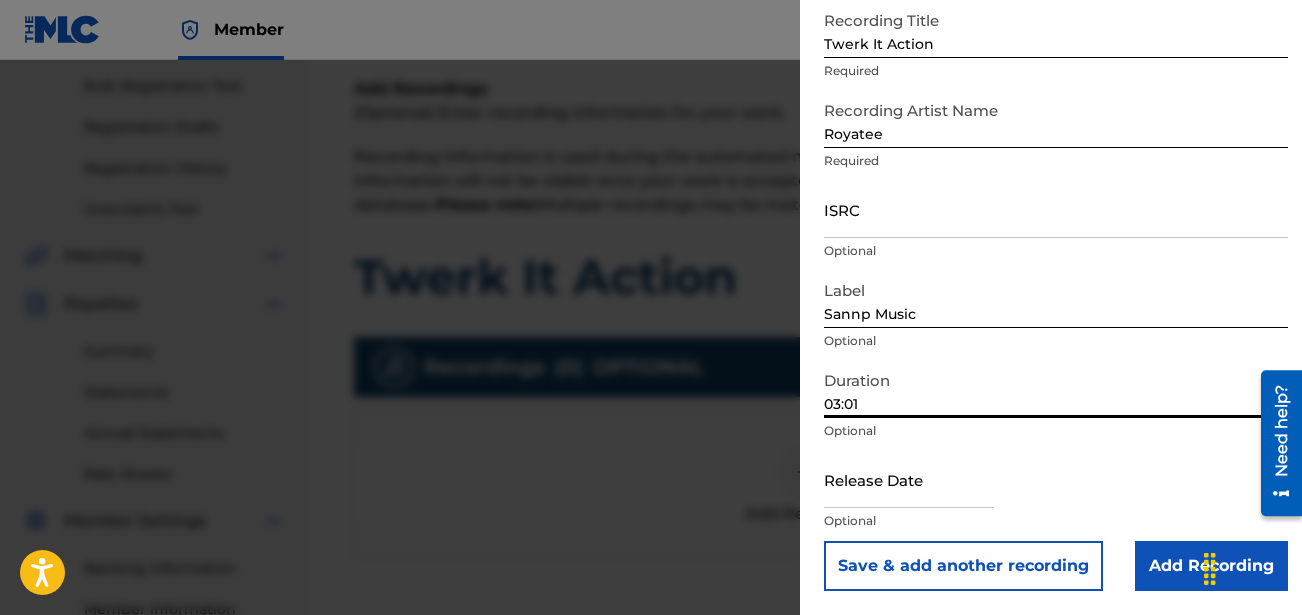 type on "03:01" 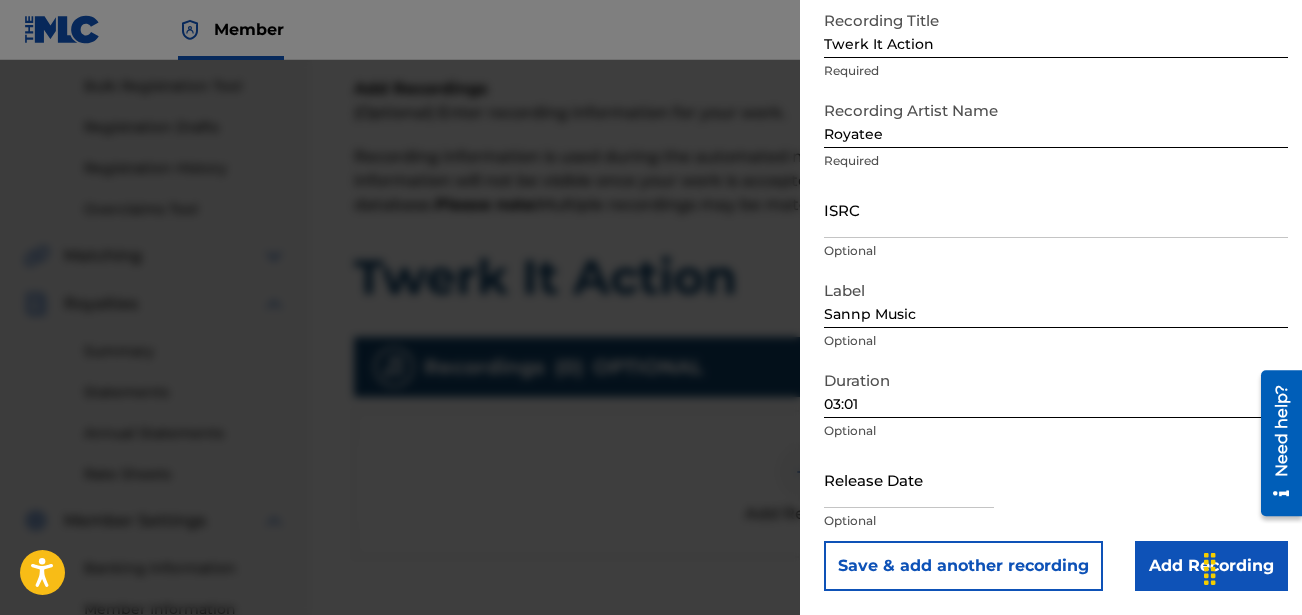 click on "Add Recording" at bounding box center [1211, 566] 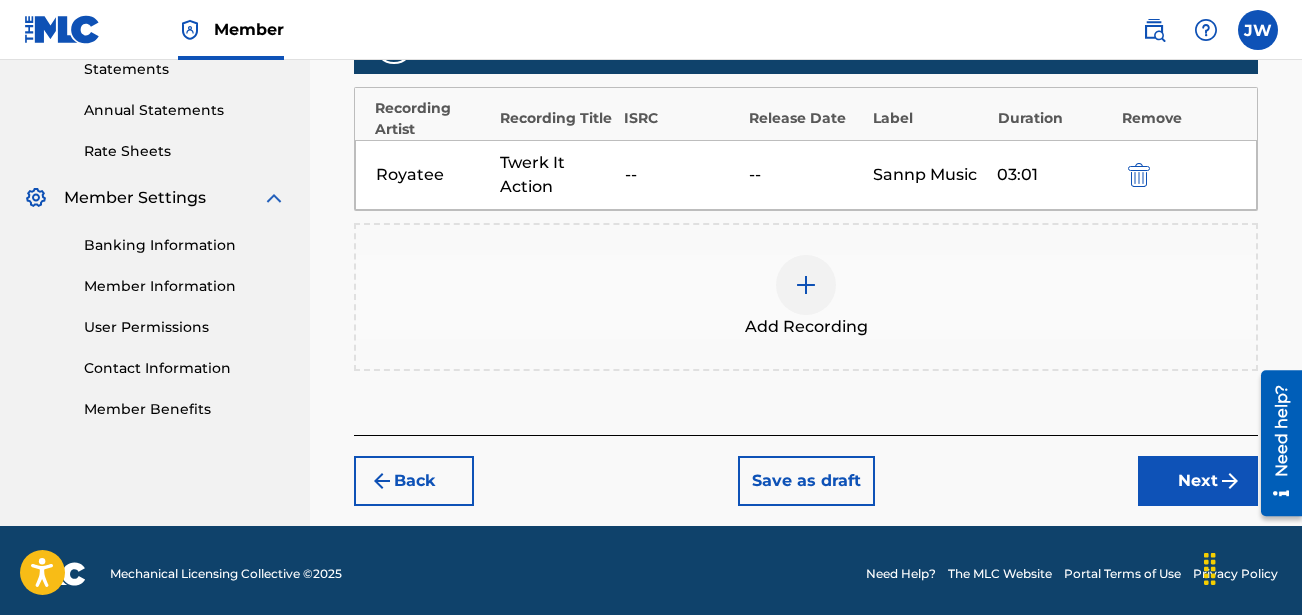 scroll, scrollTop: 620, scrollLeft: 0, axis: vertical 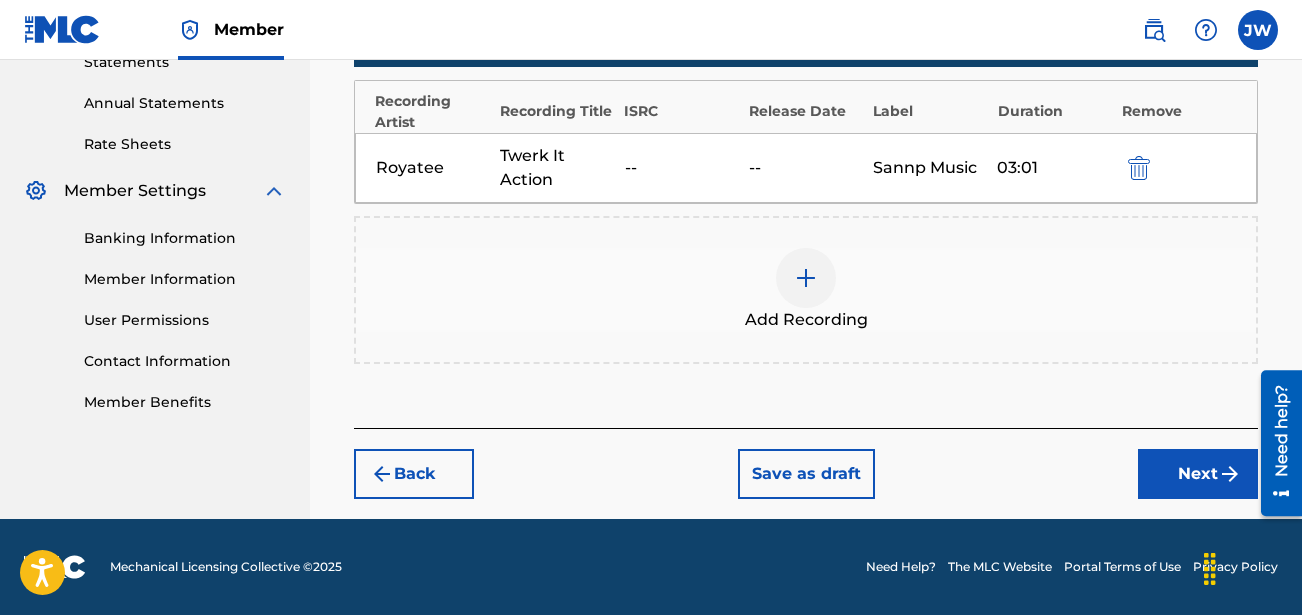click on "Next" at bounding box center [1198, 474] 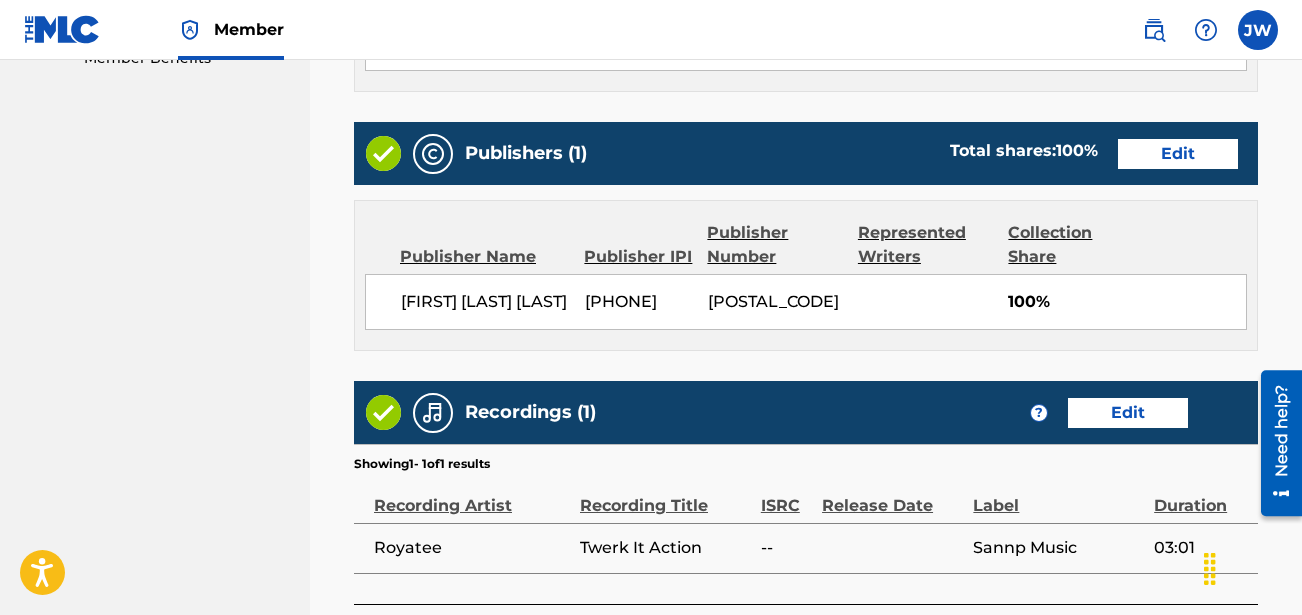 scroll, scrollTop: 1064, scrollLeft: 0, axis: vertical 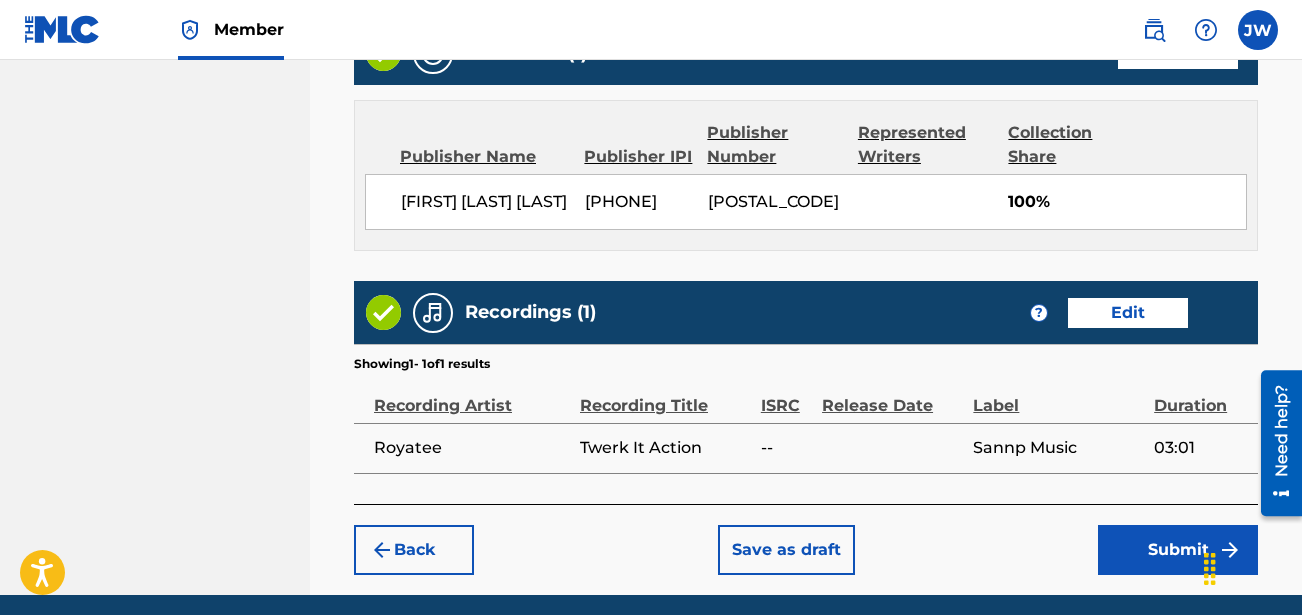 click on "Save as draft" at bounding box center (786, 550) 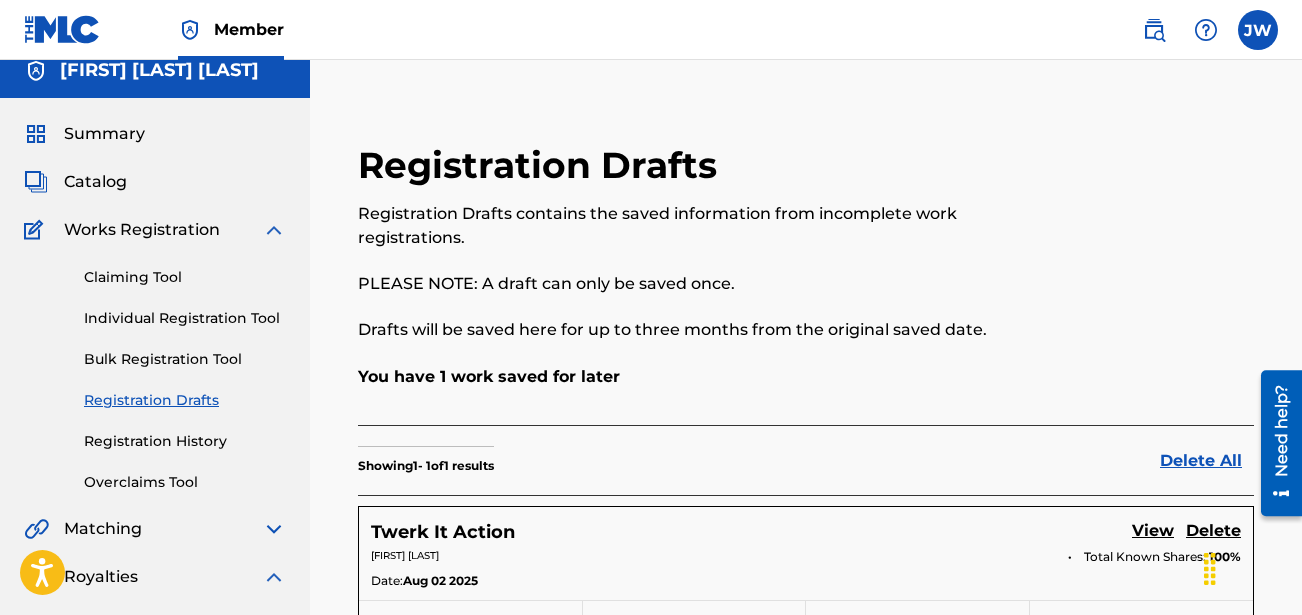 scroll, scrollTop: 0, scrollLeft: 0, axis: both 